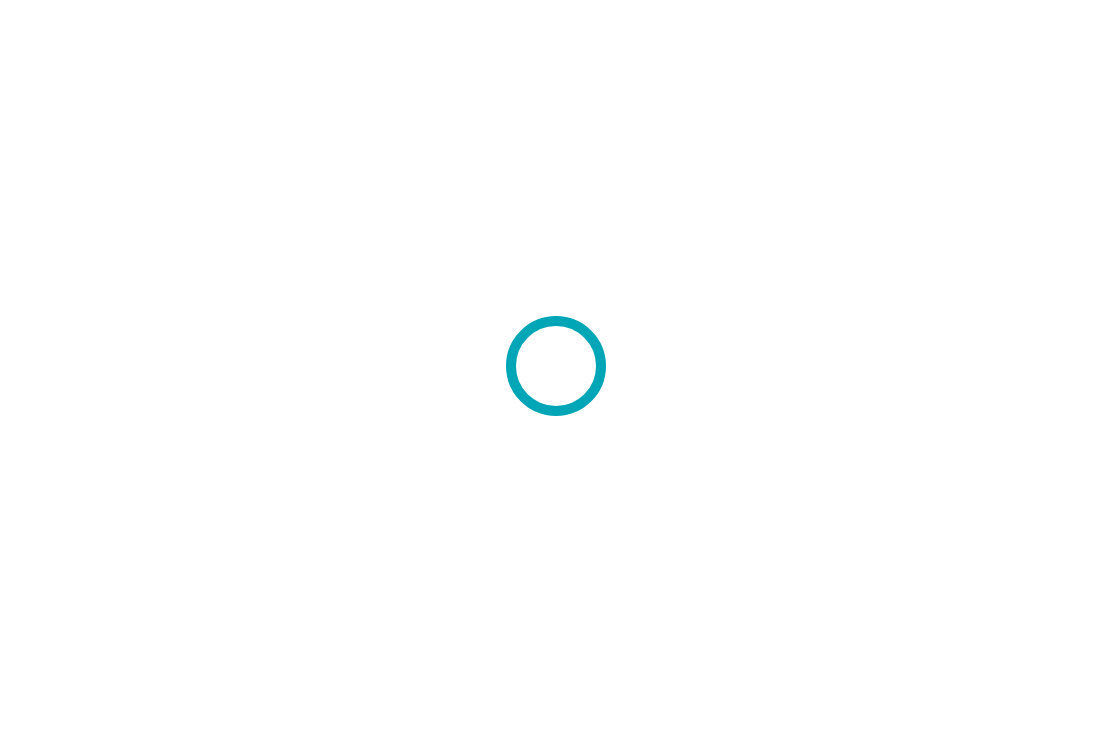 scroll, scrollTop: 0, scrollLeft: 0, axis: both 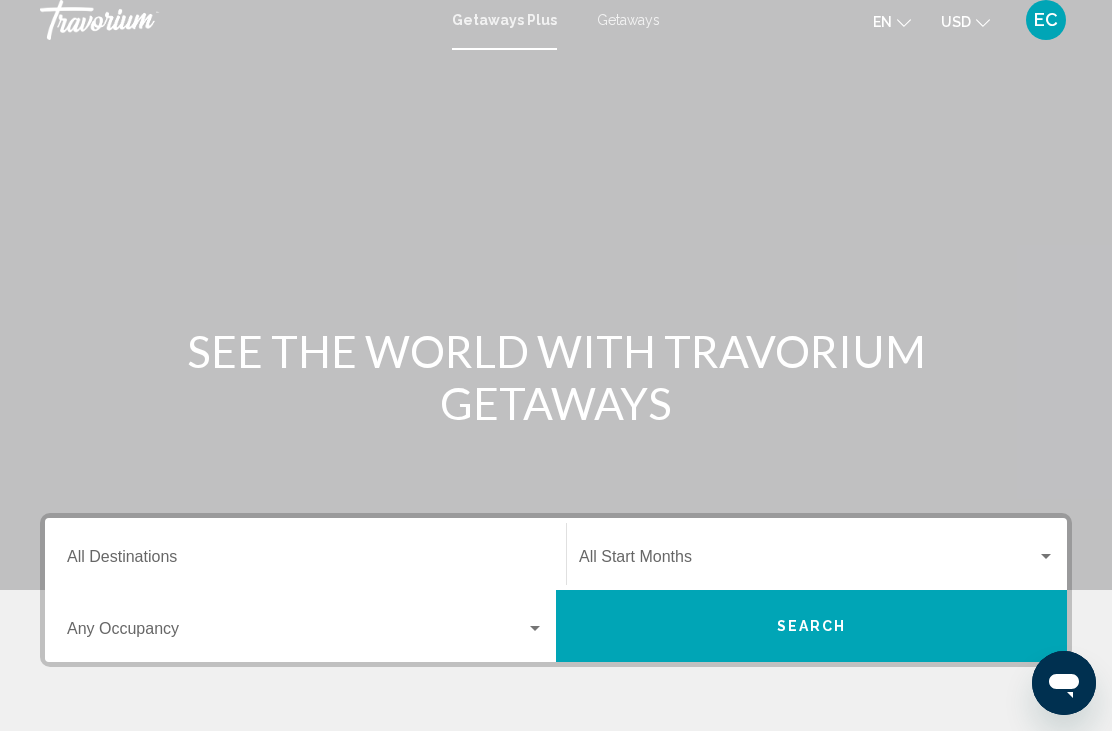 click on "Getaways" at bounding box center [628, 20] 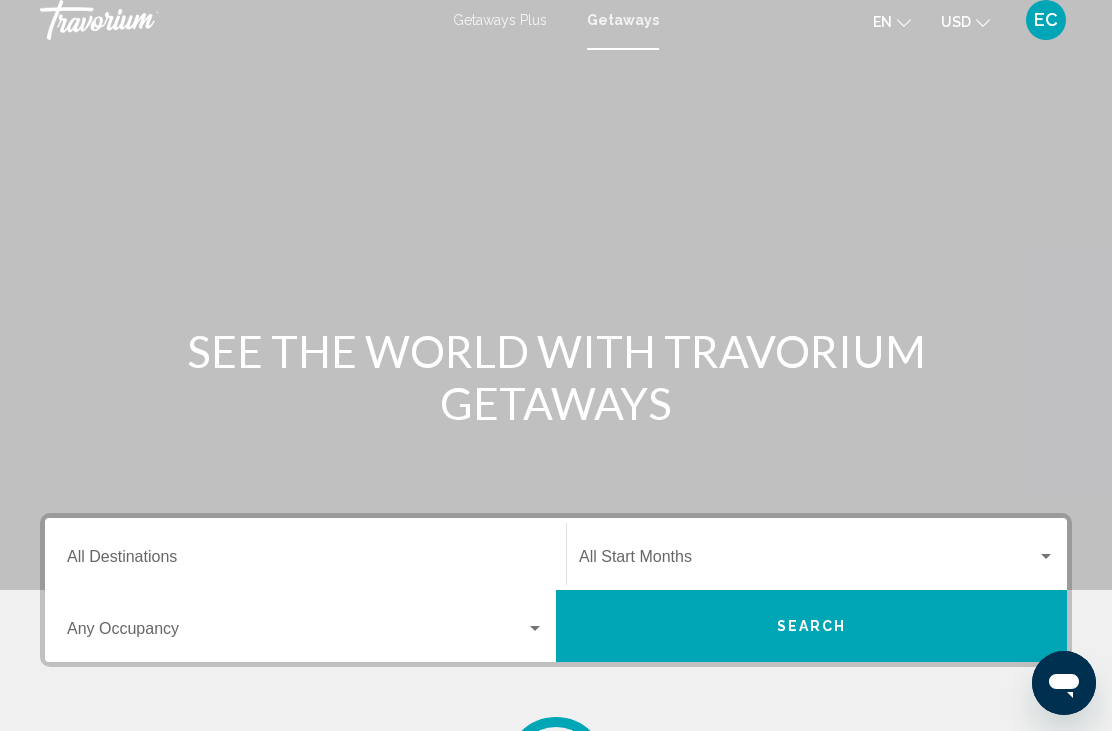 scroll, scrollTop: 0, scrollLeft: 0, axis: both 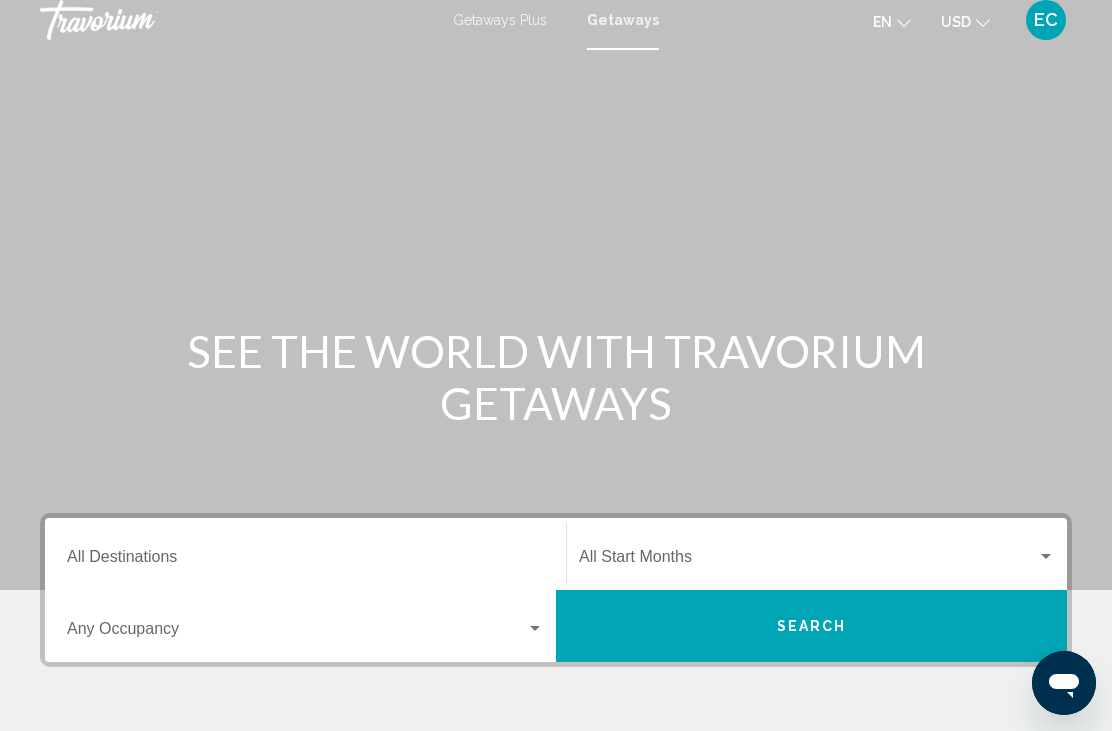 click on "Destination All Destinations" at bounding box center (305, 561) 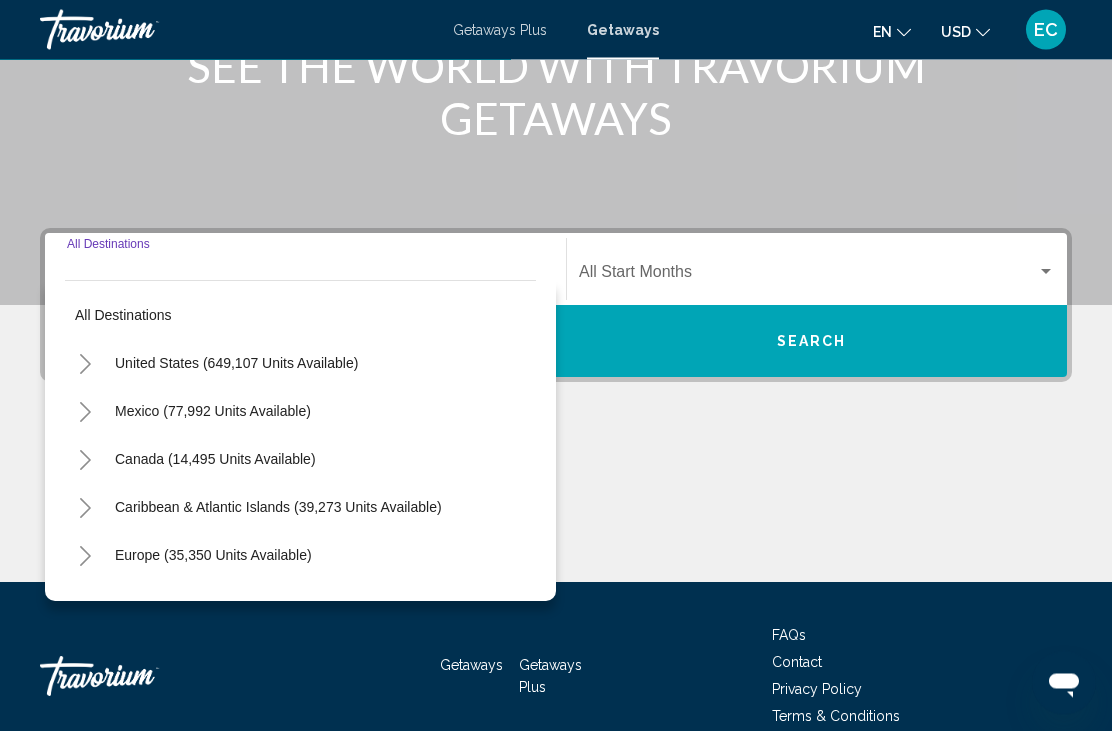 scroll, scrollTop: 327, scrollLeft: 0, axis: vertical 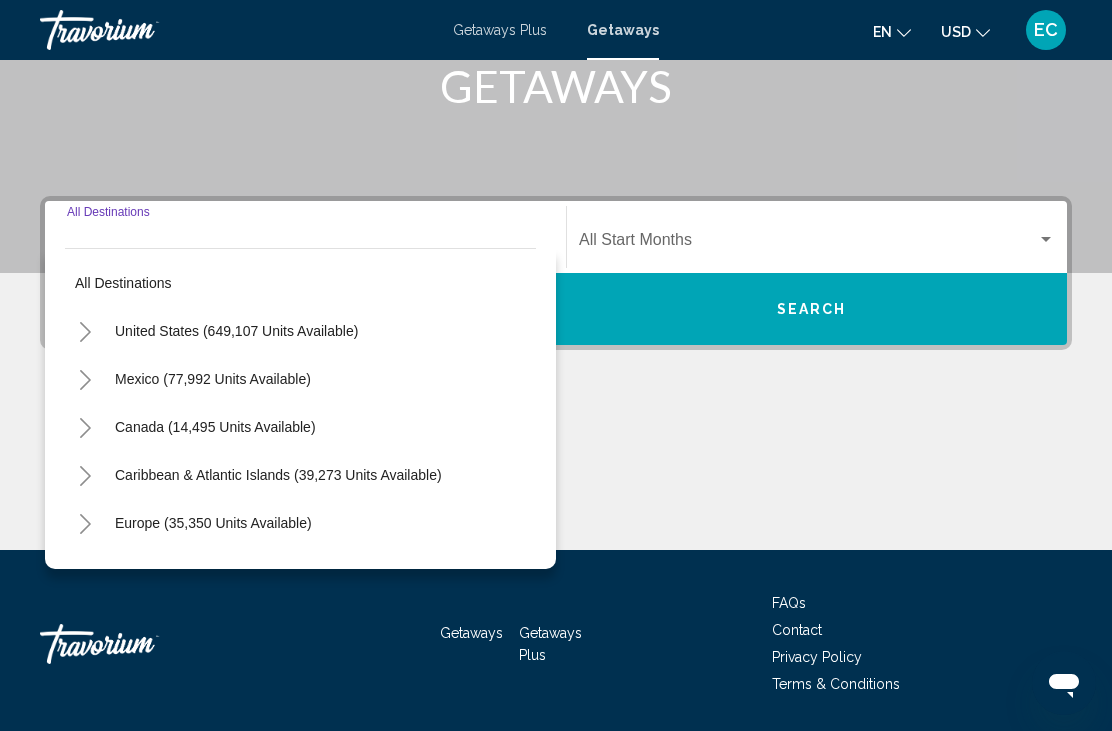 click on "Europe (35,350 units available)" at bounding box center [214, 571] 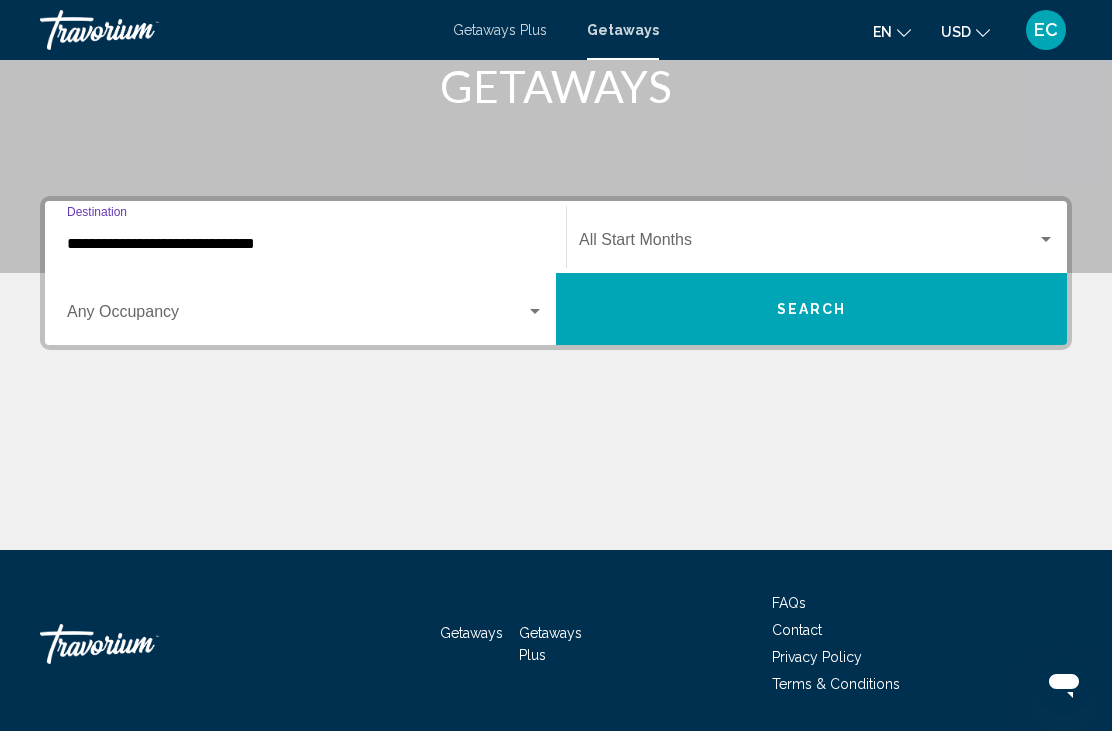 click on "Occupancy Any Occupancy" at bounding box center (305, 309) 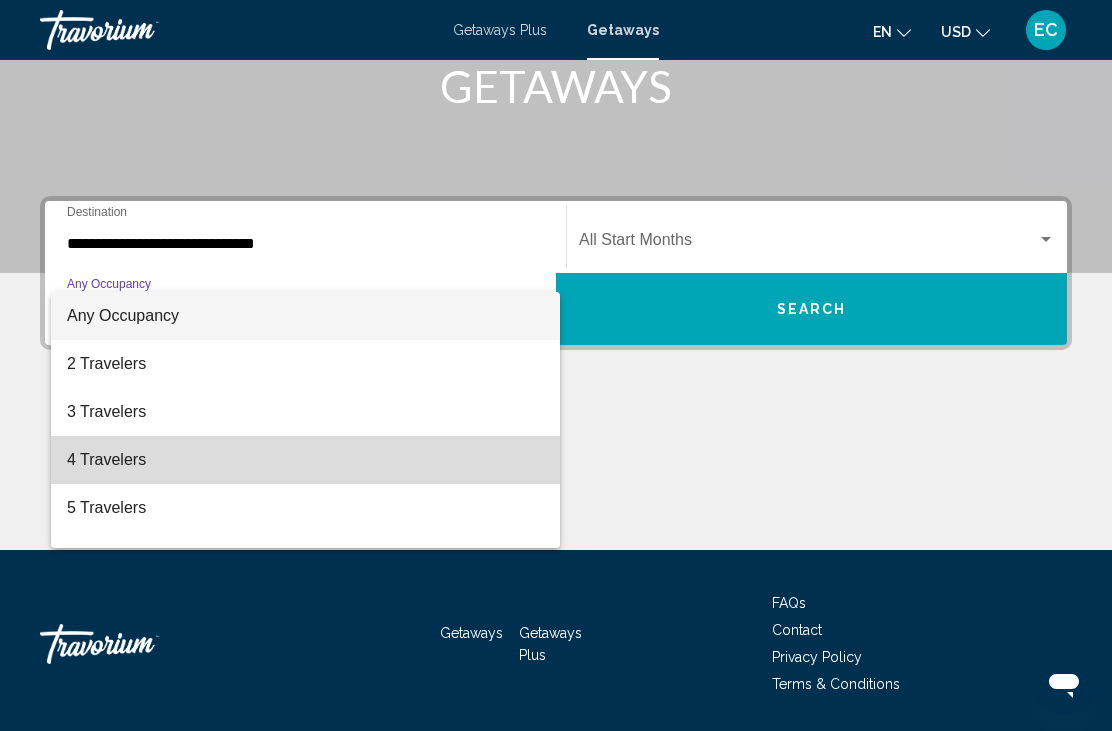 click on "4 Travelers" at bounding box center [305, 460] 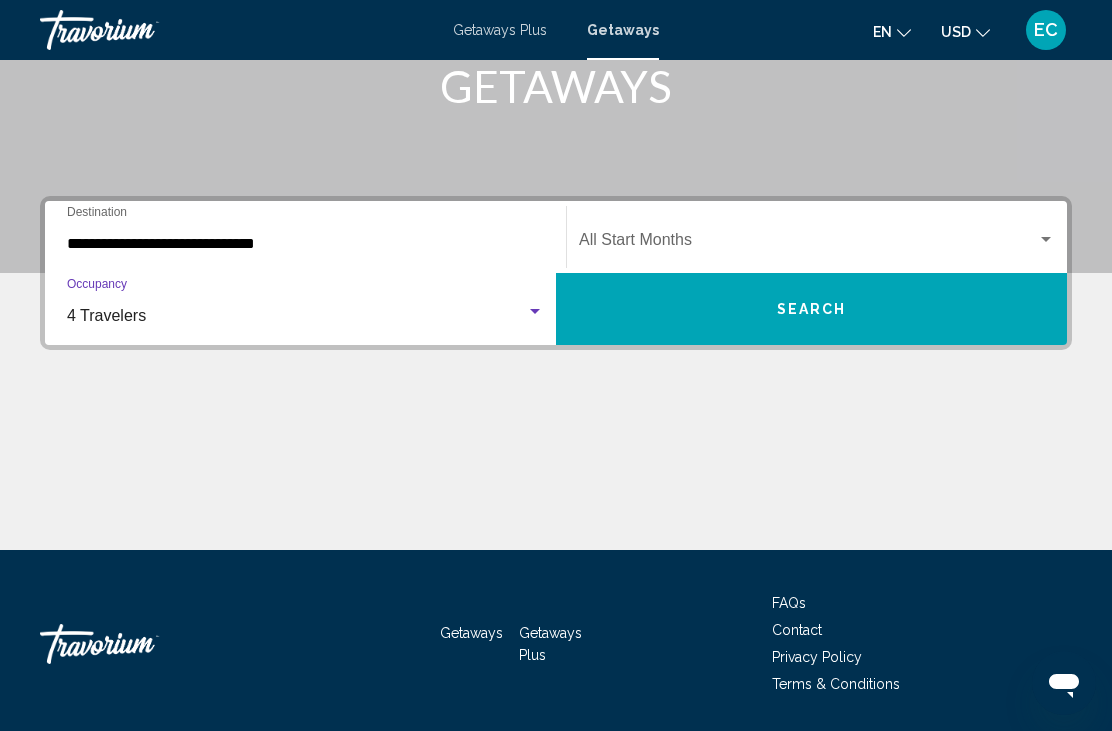 click at bounding box center (808, 244) 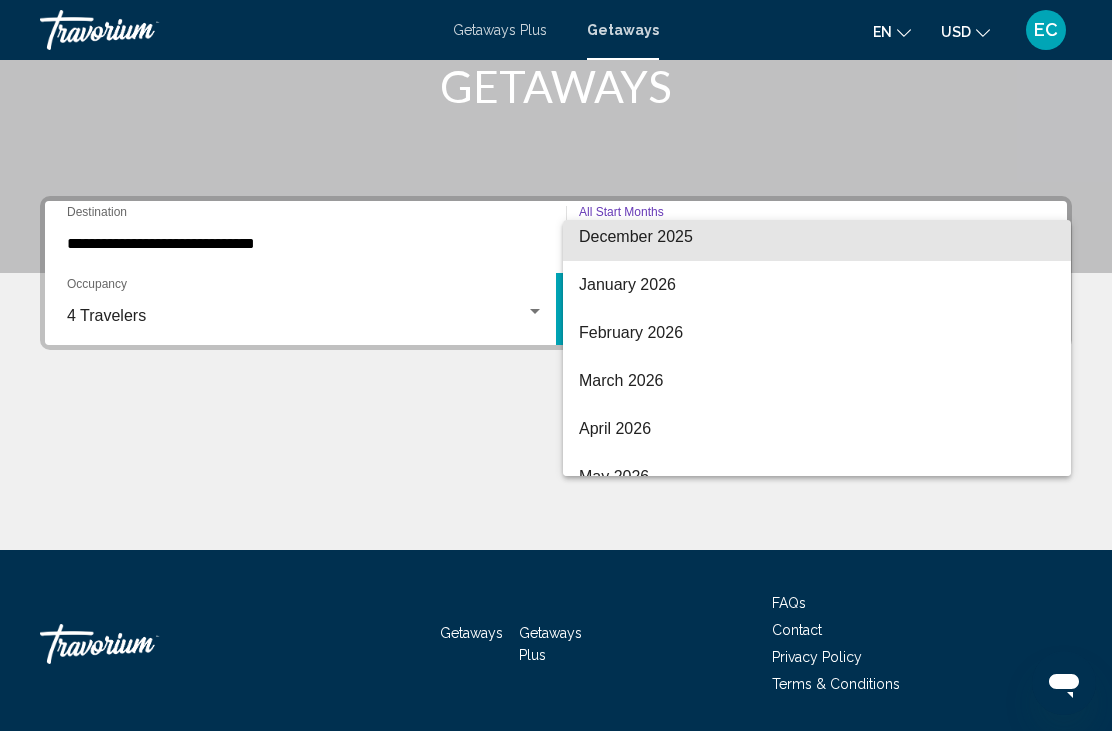 scroll, scrollTop: 248, scrollLeft: 0, axis: vertical 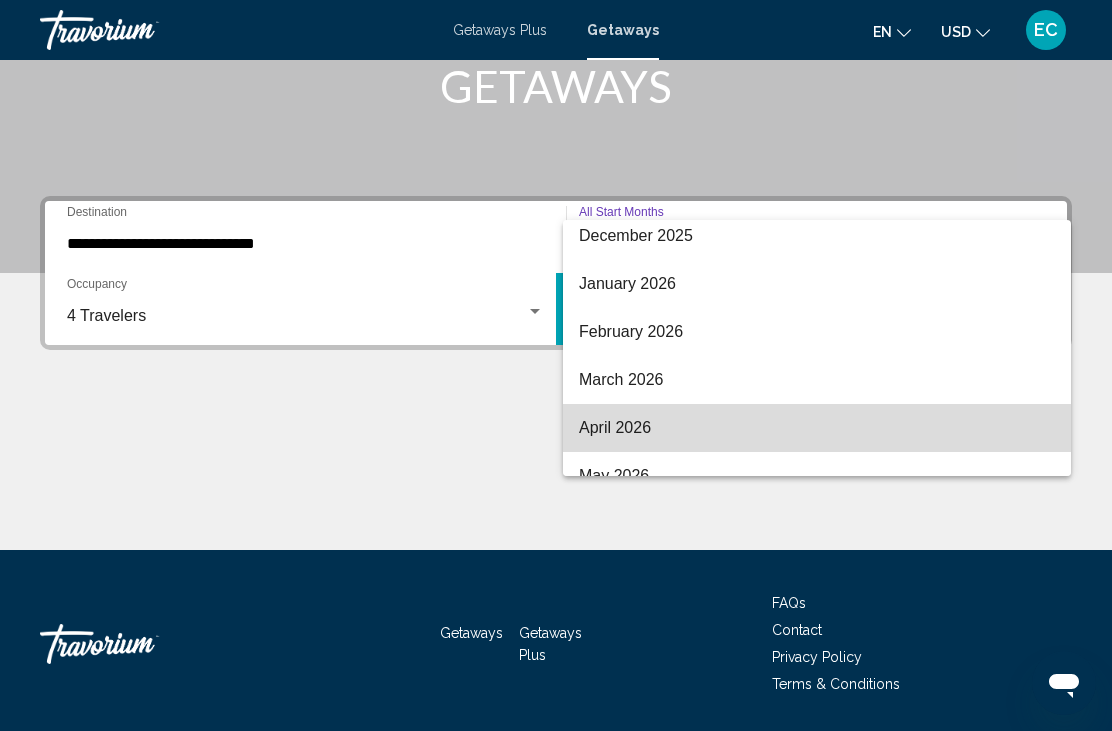 click on "April 2026" at bounding box center (817, 428) 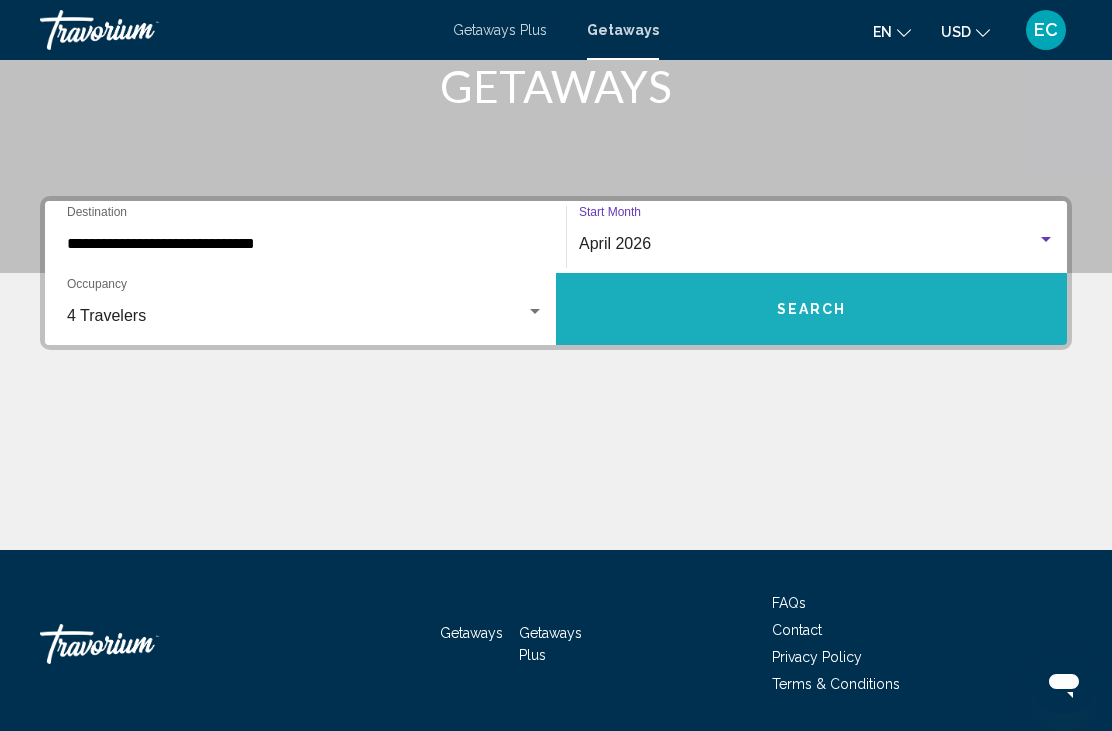 click on "Search" at bounding box center [812, 310] 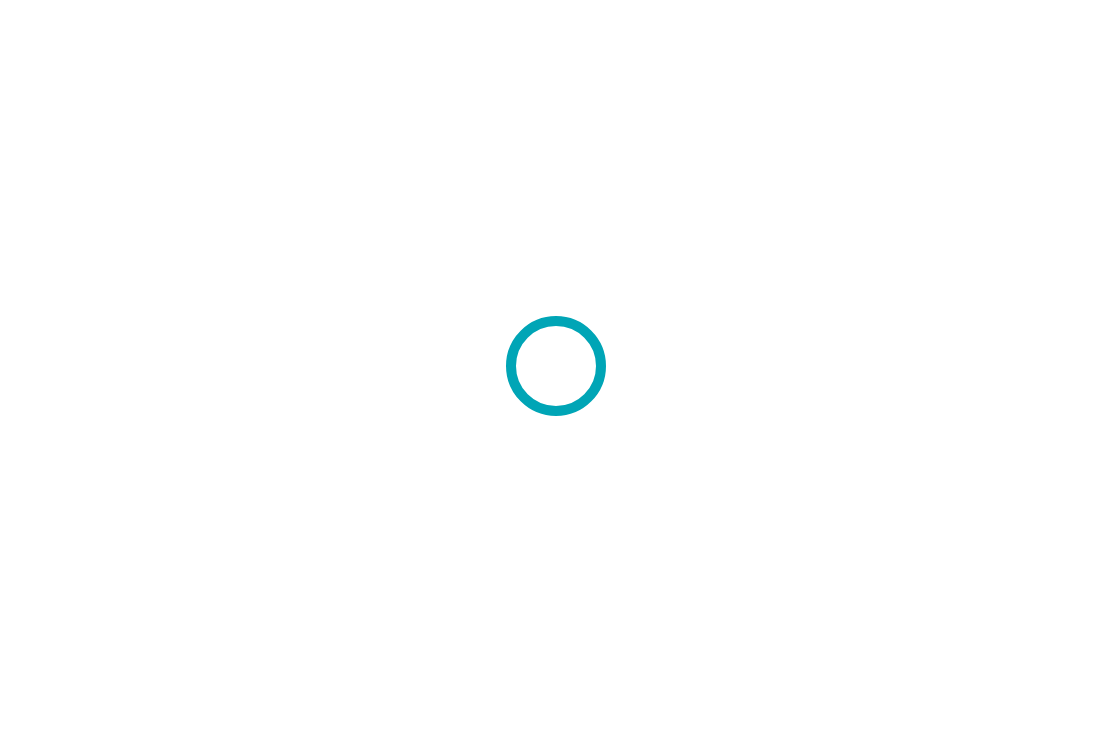 scroll, scrollTop: 0, scrollLeft: 0, axis: both 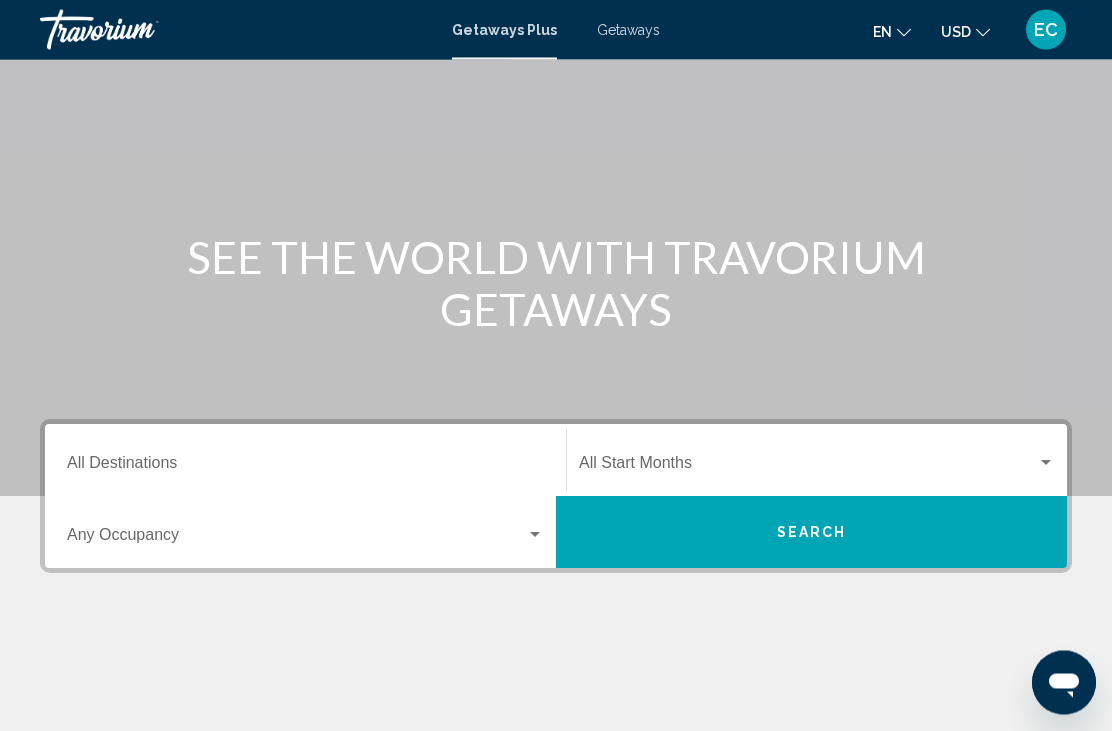 click on "Getaways" at bounding box center [628, 30] 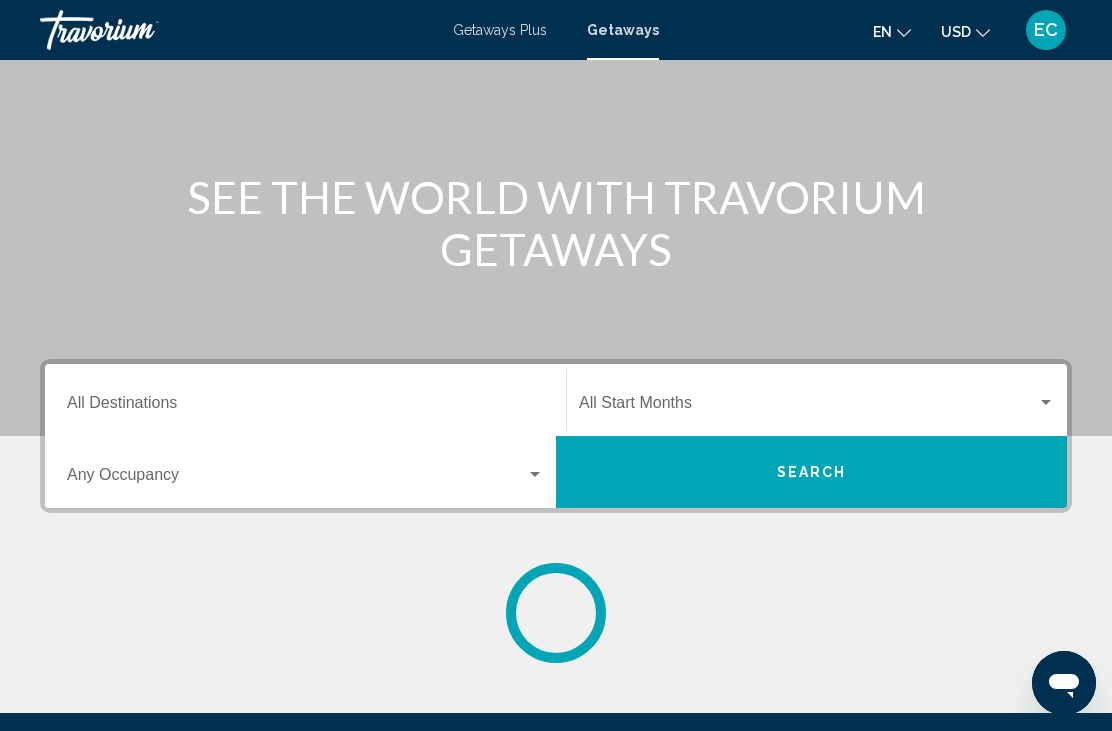 scroll, scrollTop: 0, scrollLeft: 0, axis: both 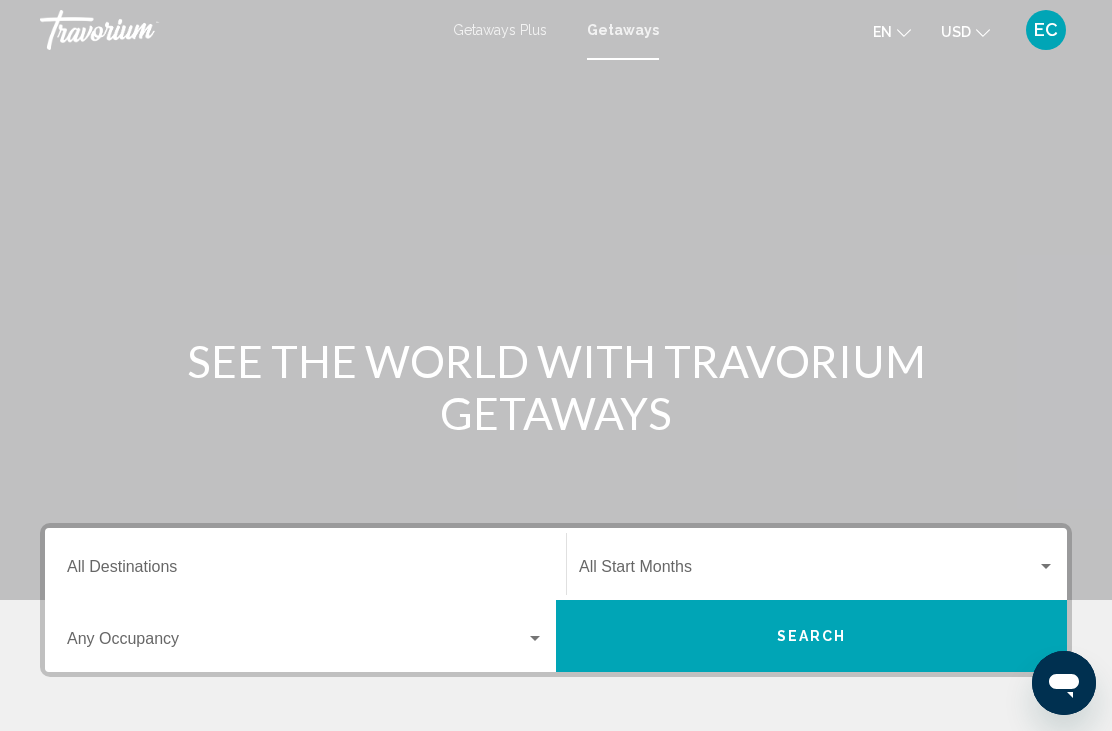 click on "Destination All Destinations" at bounding box center [305, 571] 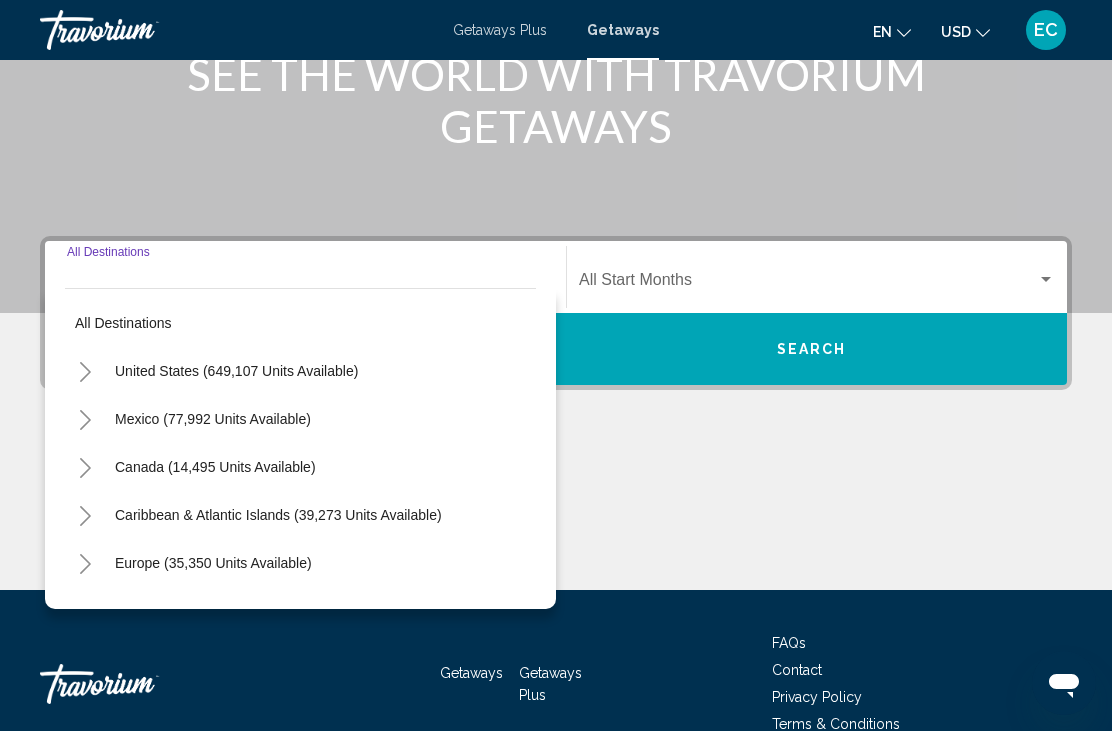 scroll, scrollTop: 327, scrollLeft: 0, axis: vertical 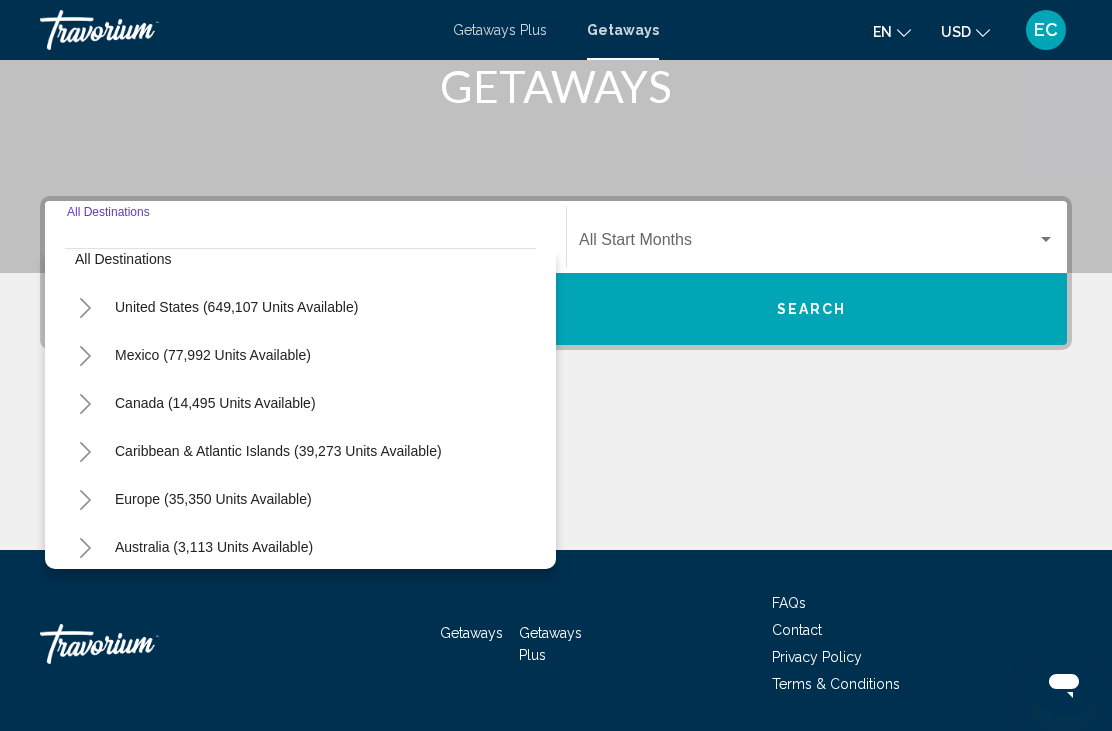 click on "Europe (35,350 units available)" at bounding box center [214, 547] 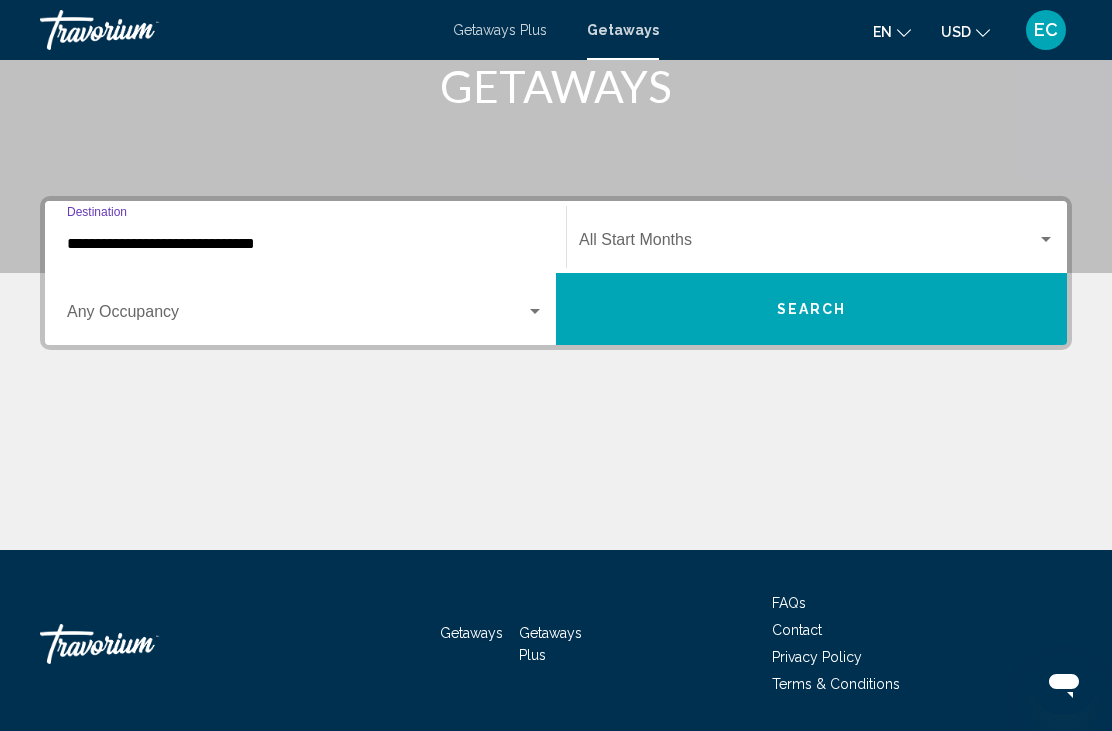 click at bounding box center [808, 244] 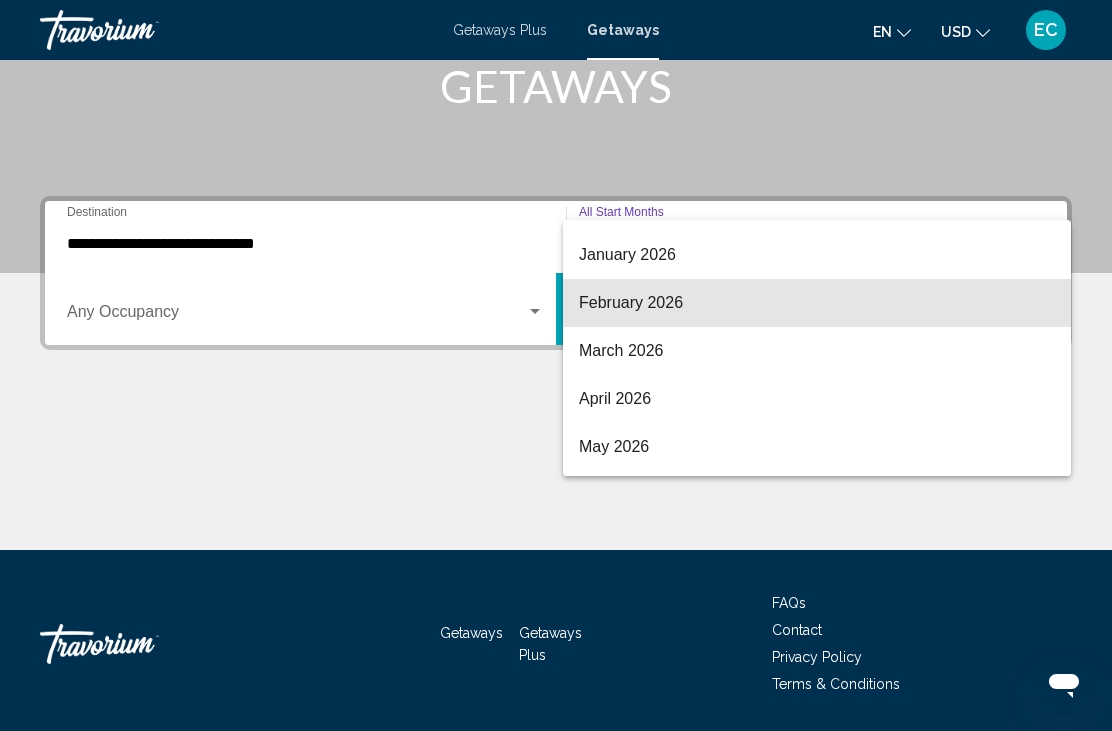 scroll, scrollTop: 281, scrollLeft: 0, axis: vertical 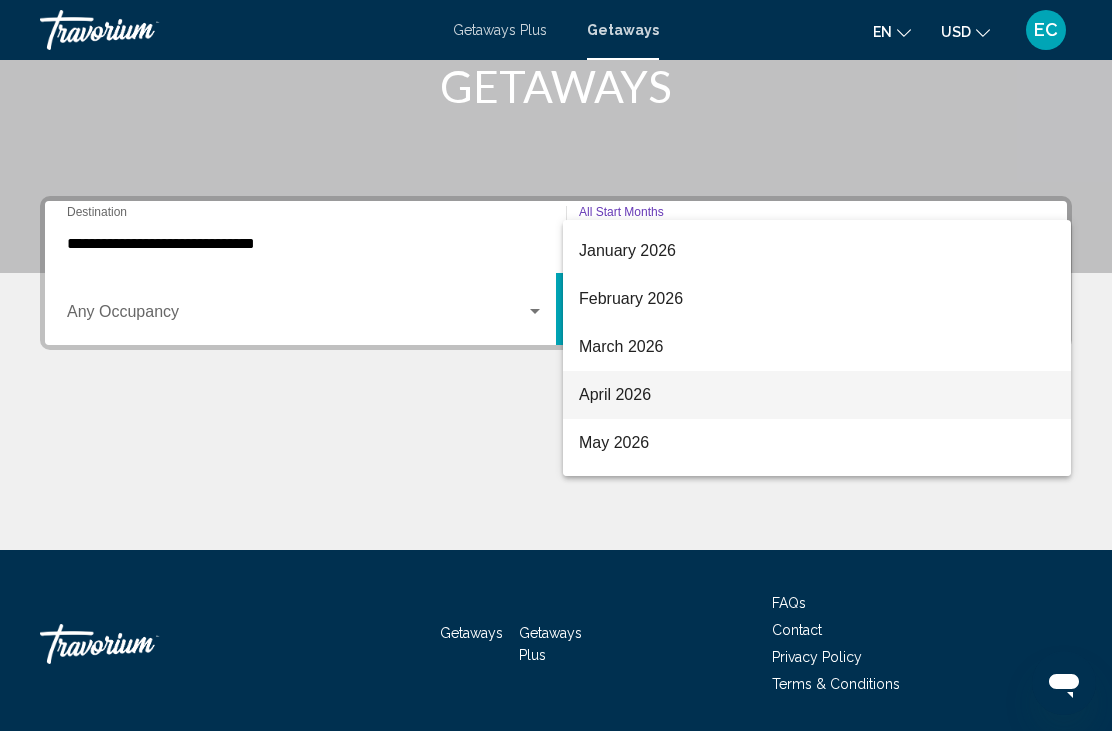 click on "April 2026" at bounding box center [817, 395] 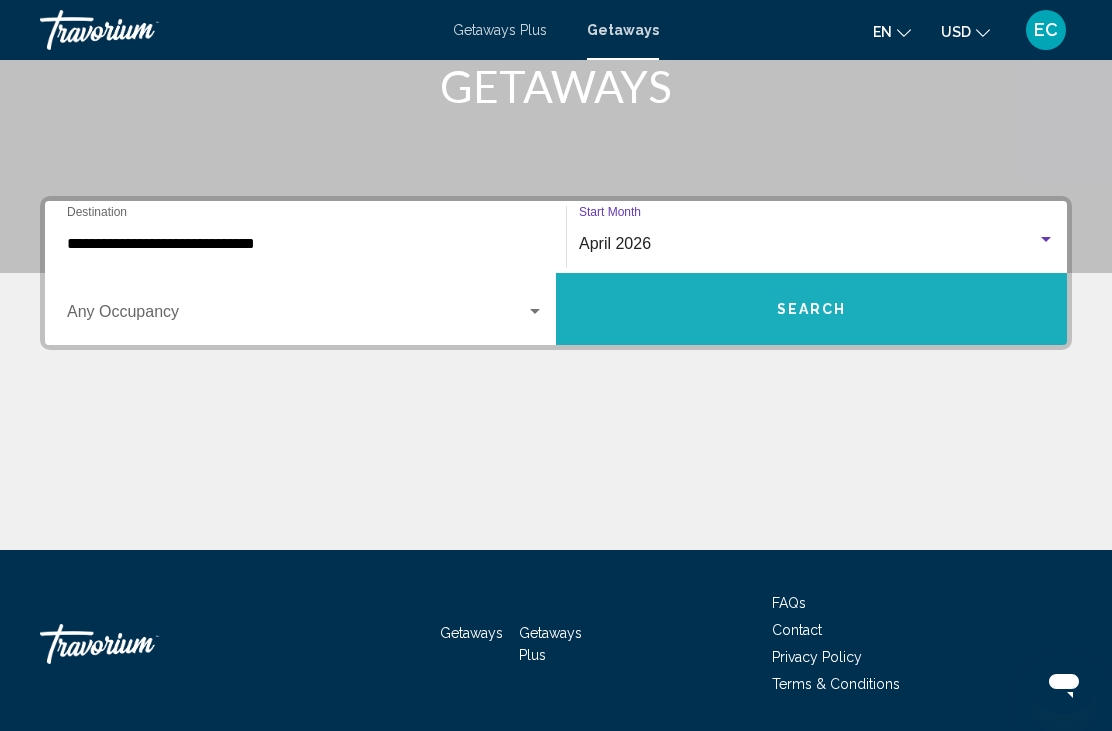 click on "Search" at bounding box center (812, 310) 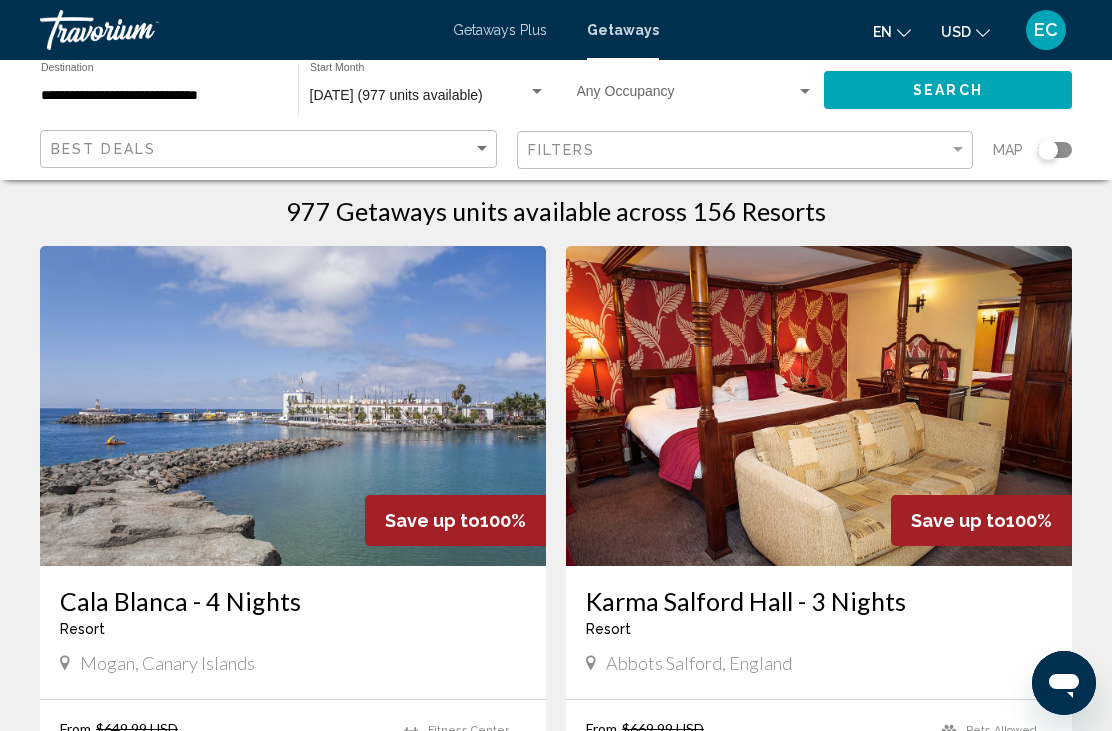 scroll, scrollTop: 0, scrollLeft: 0, axis: both 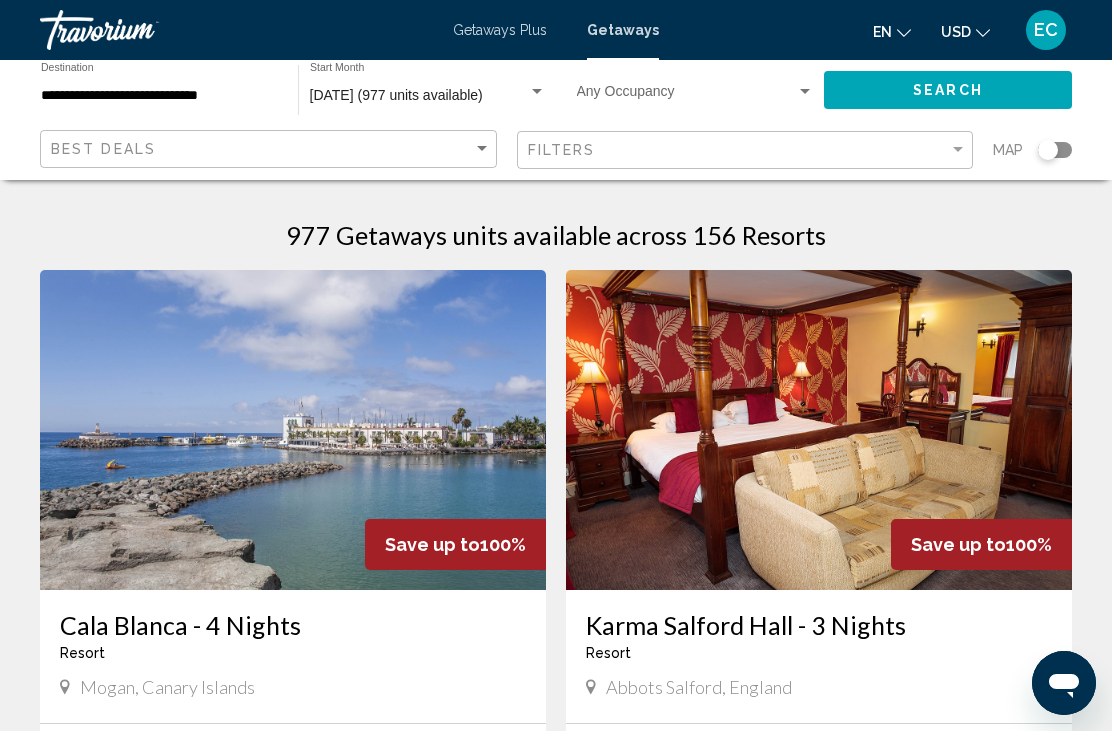 click on "**********" at bounding box center (556, 2234) 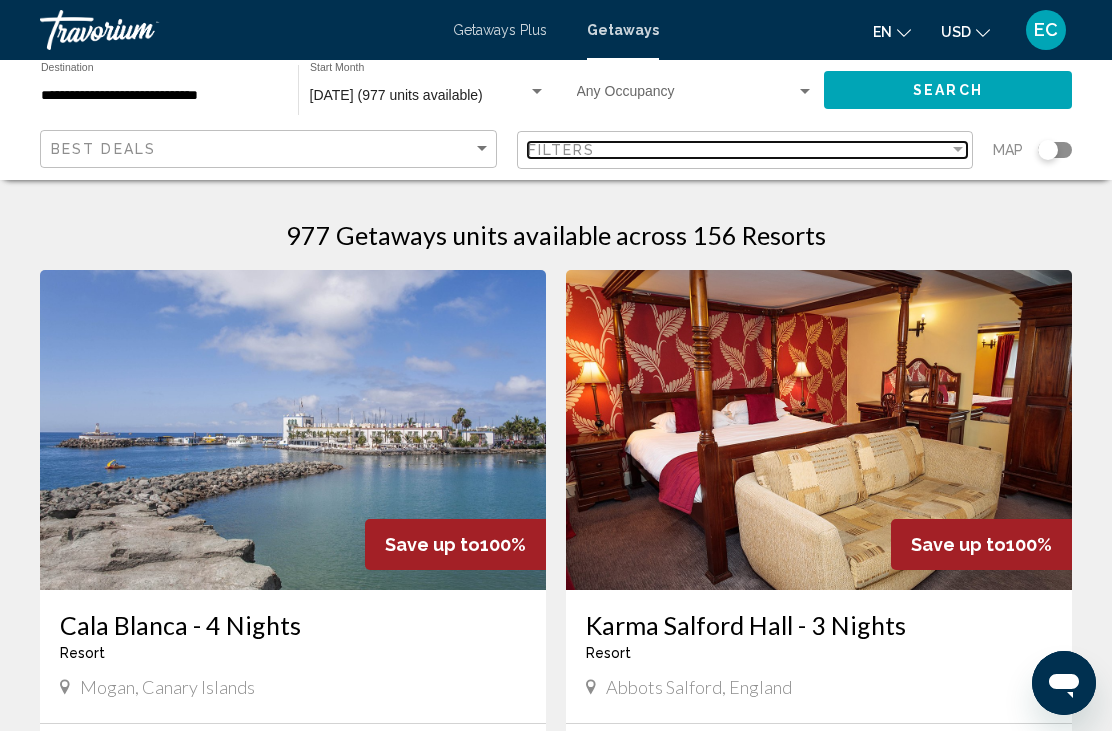 click on "Filters" at bounding box center (739, 150) 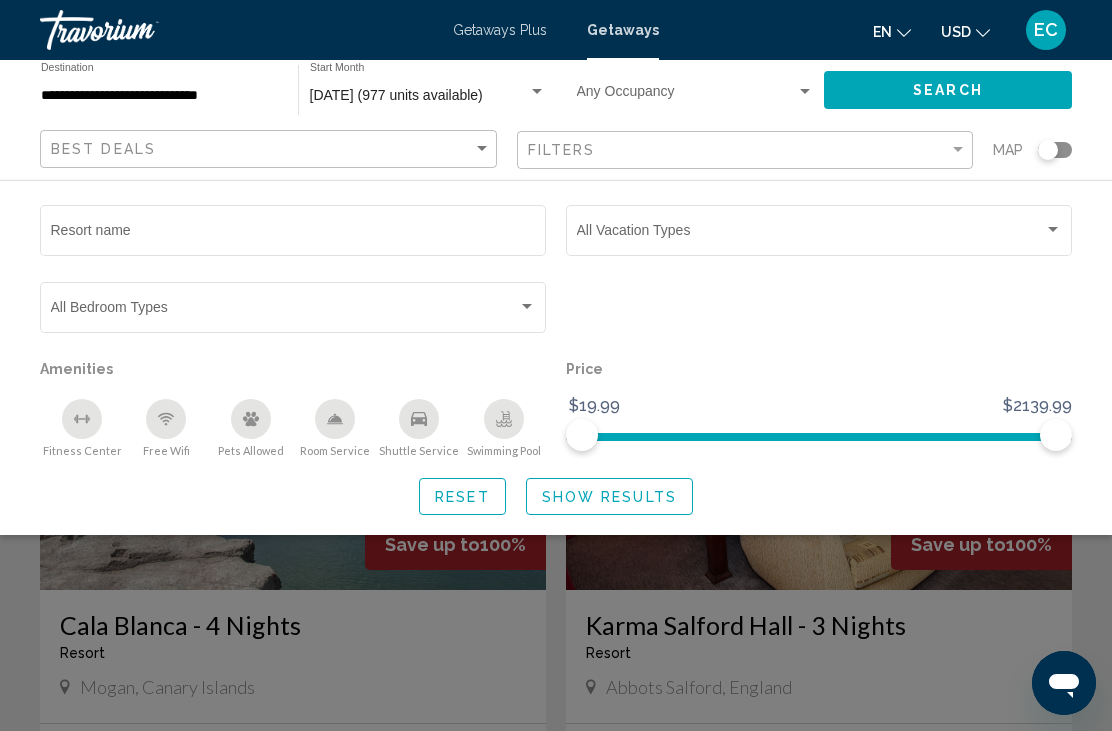 click at bounding box center (1053, 230) 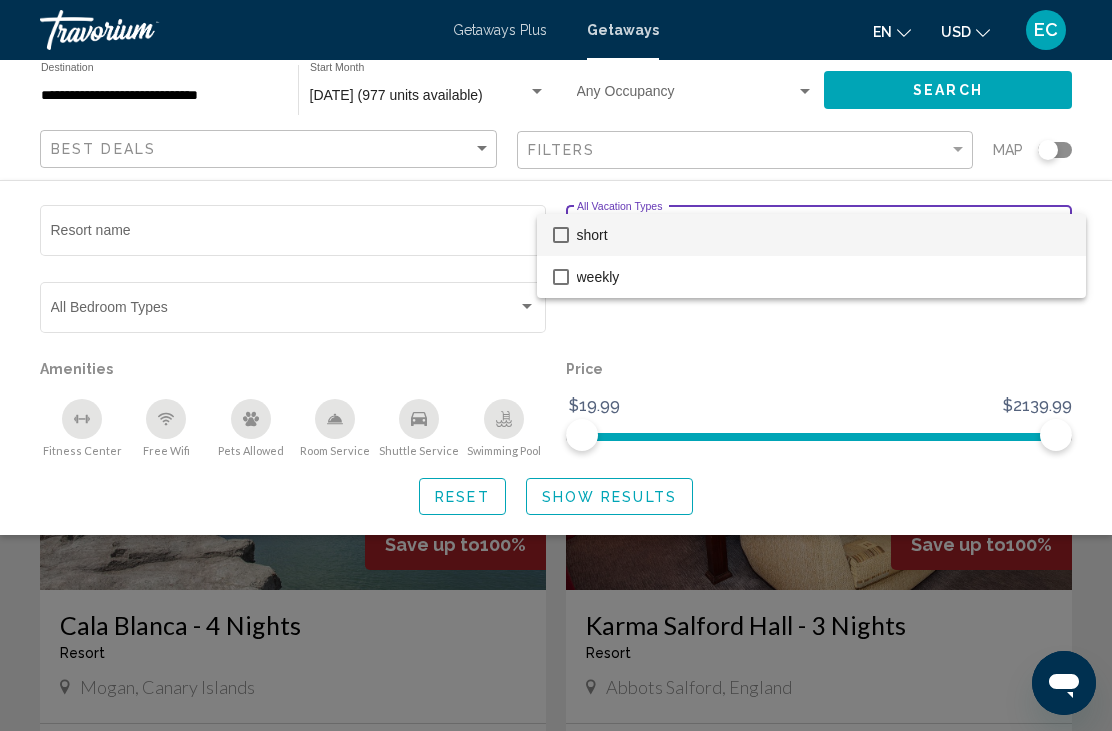 click on "weekly" at bounding box center [823, 277] 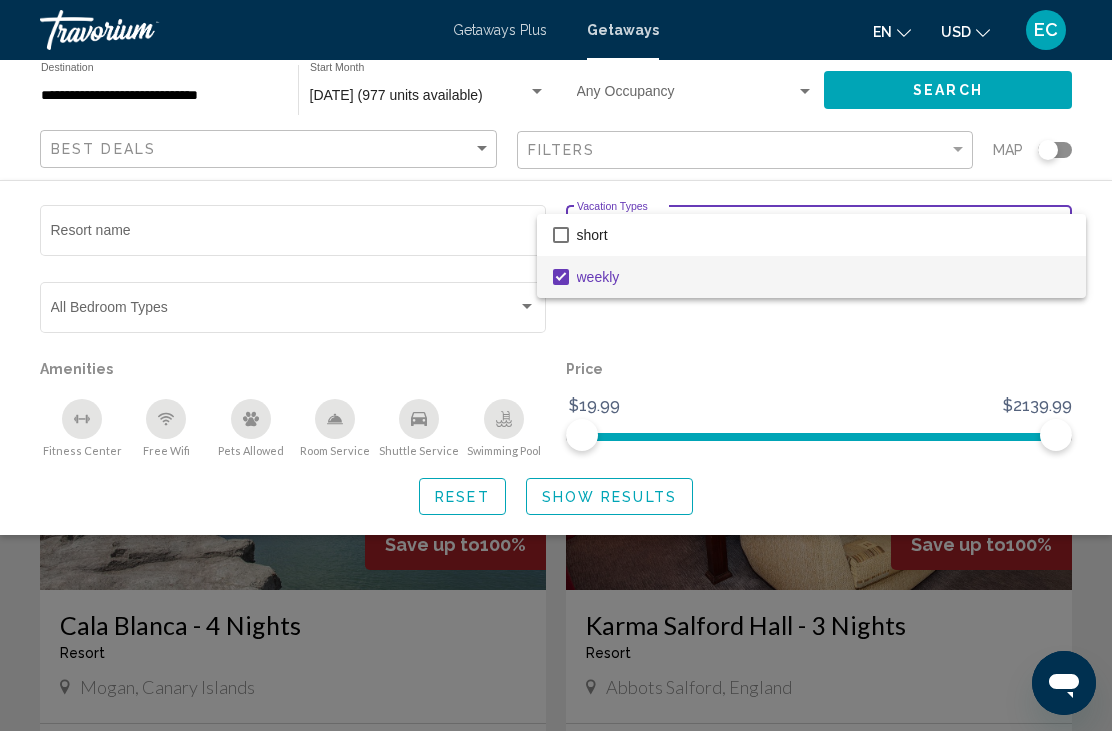 click at bounding box center (556, 365) 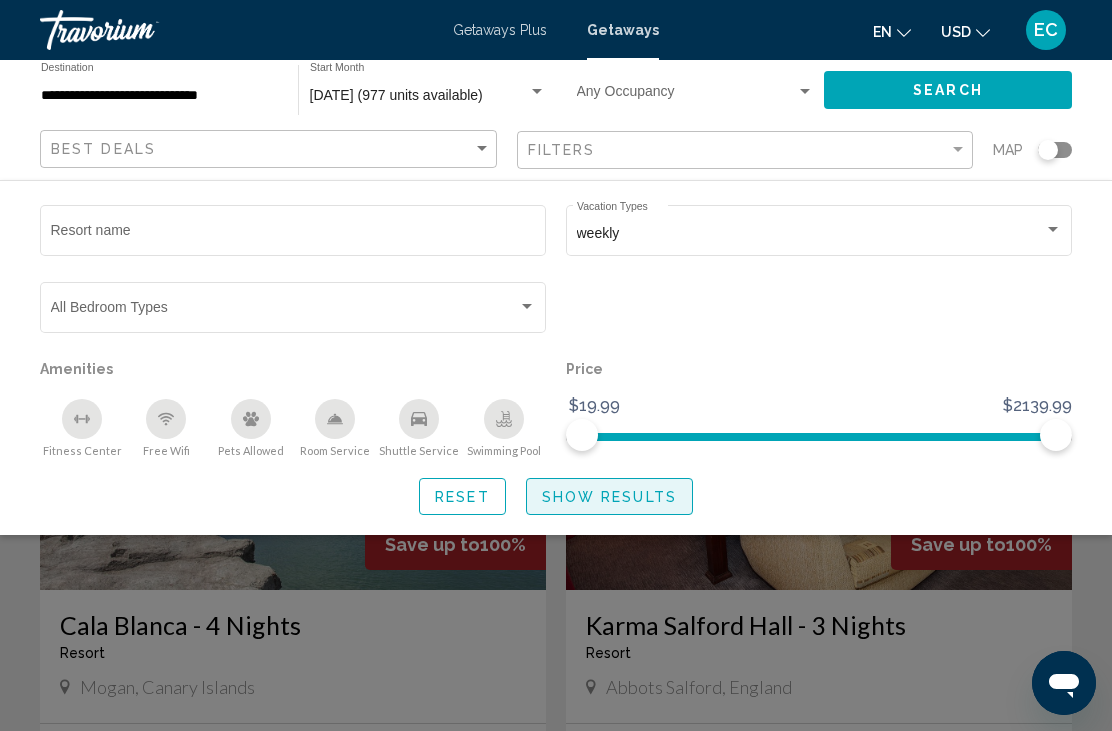 click on "Show Results" 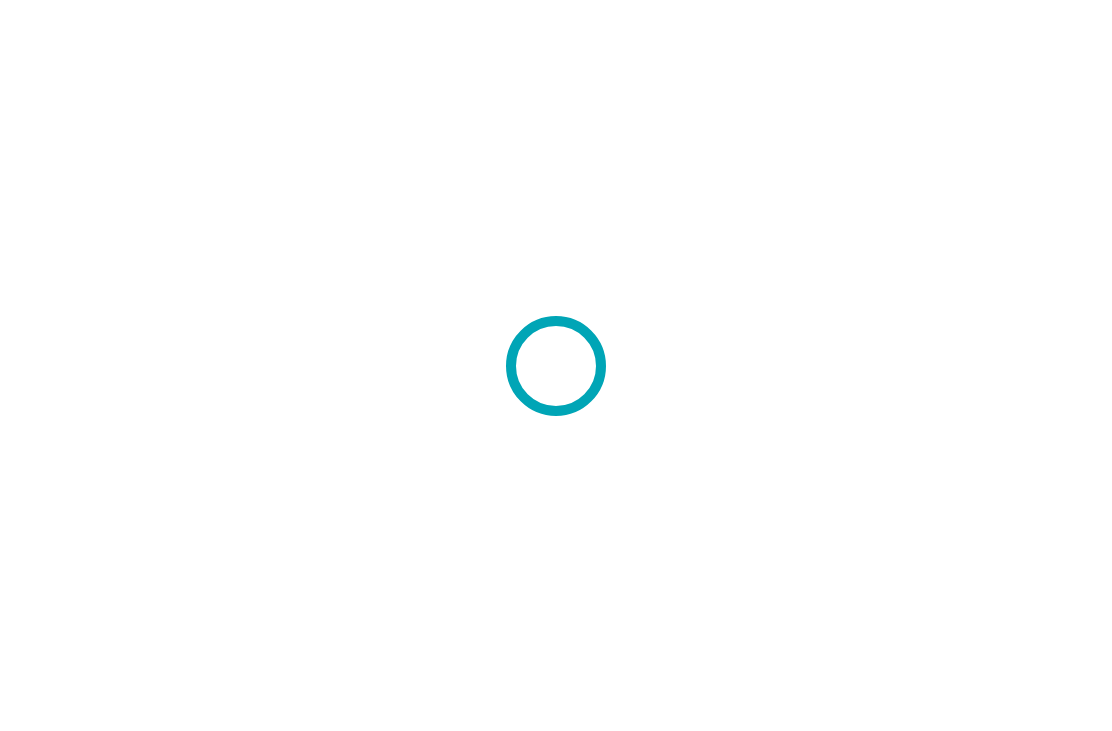 scroll, scrollTop: 0, scrollLeft: 0, axis: both 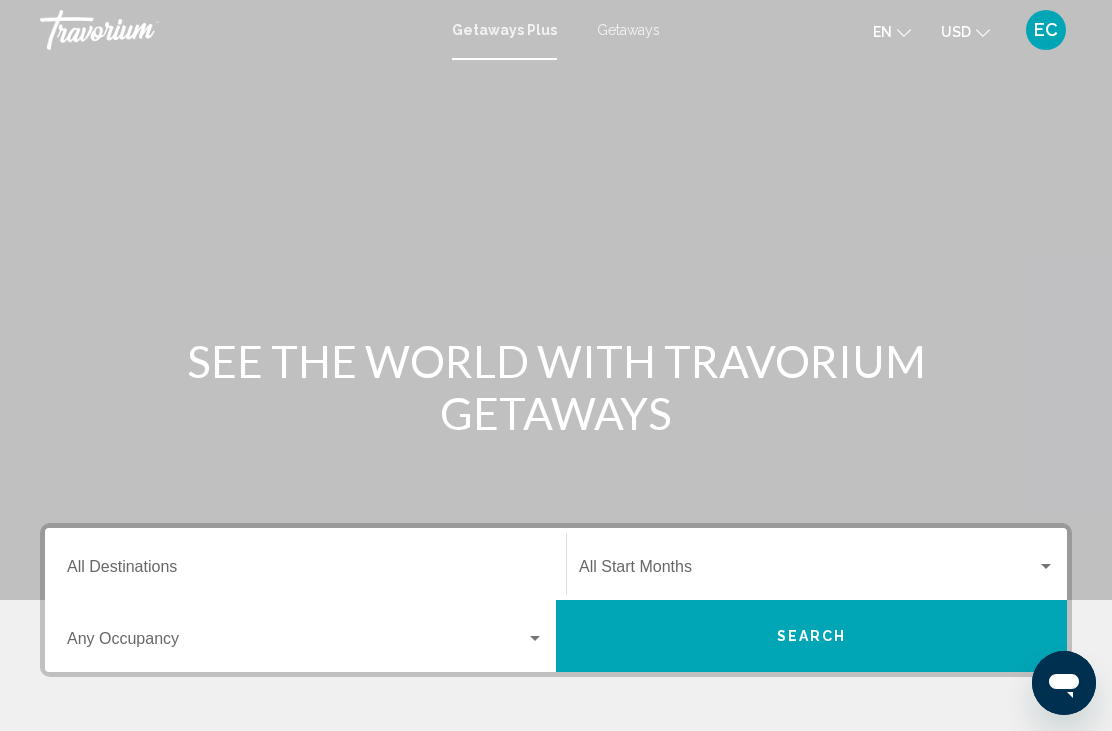 click on "Destination All Destinations" at bounding box center [305, 571] 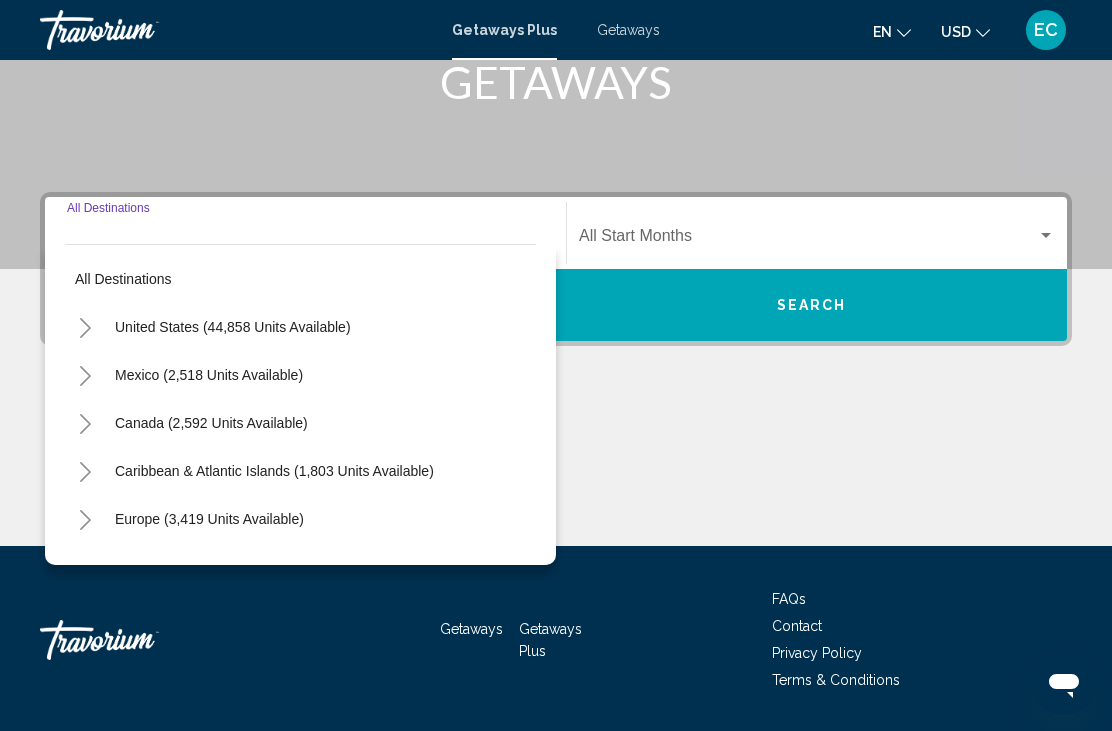 scroll, scrollTop: 391, scrollLeft: 0, axis: vertical 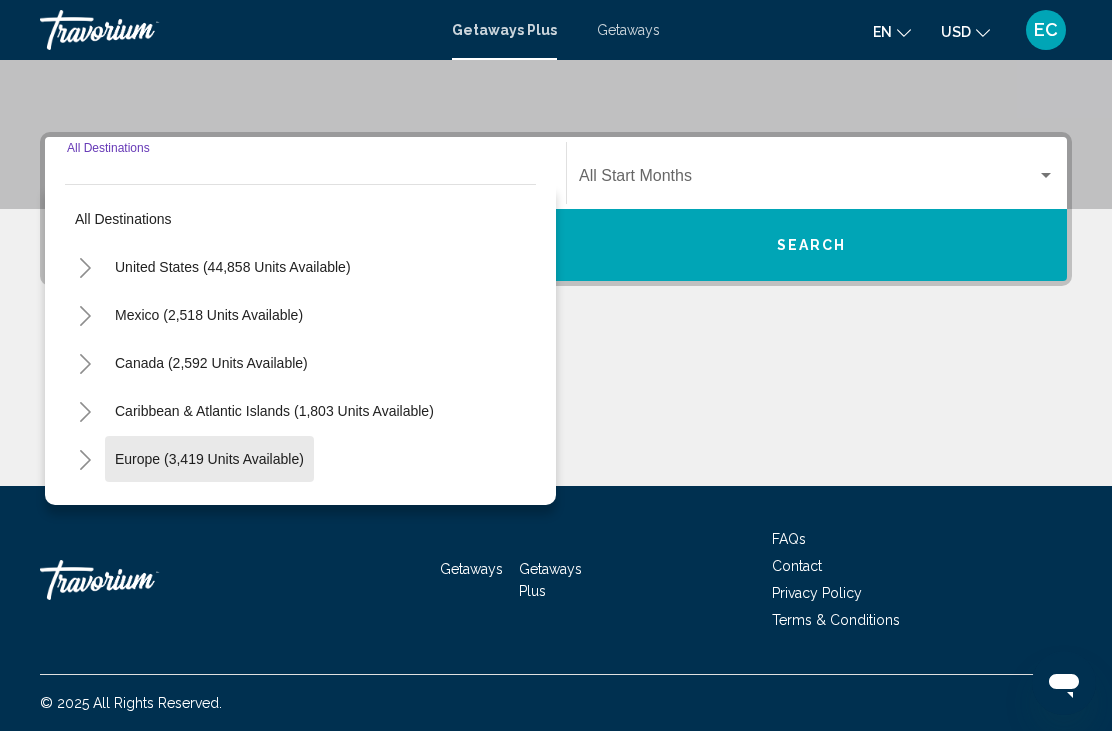click on "Europe (3,419 units available)" at bounding box center (208, 507) 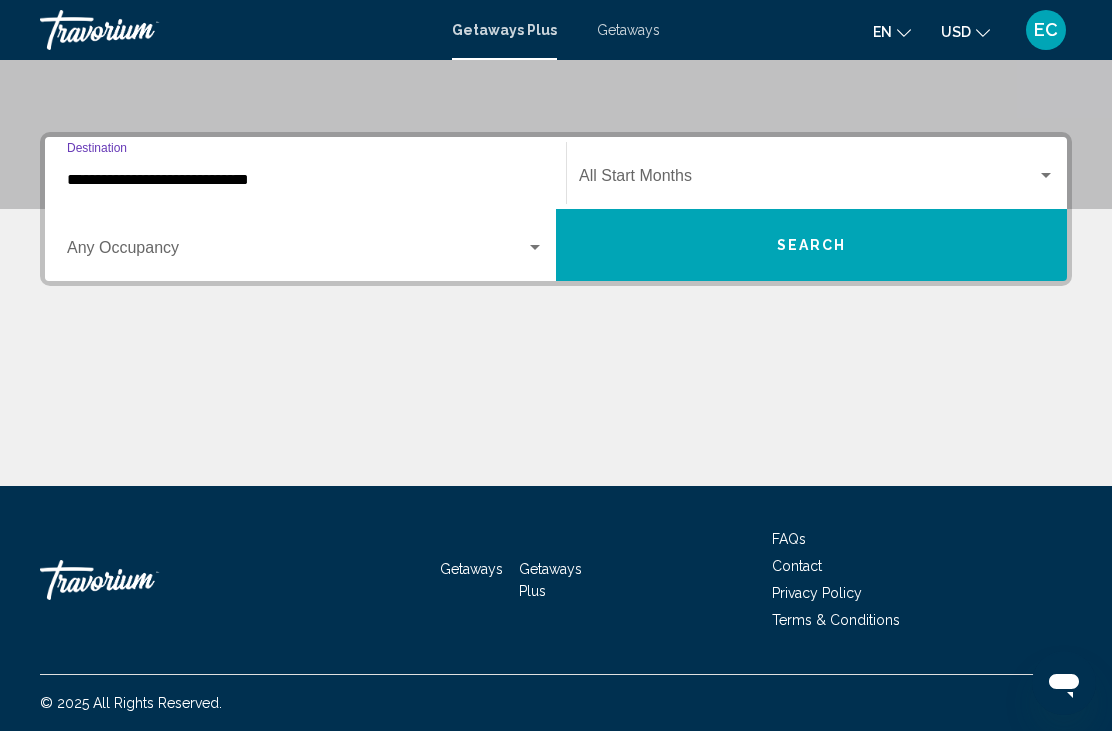 click at bounding box center (296, 252) 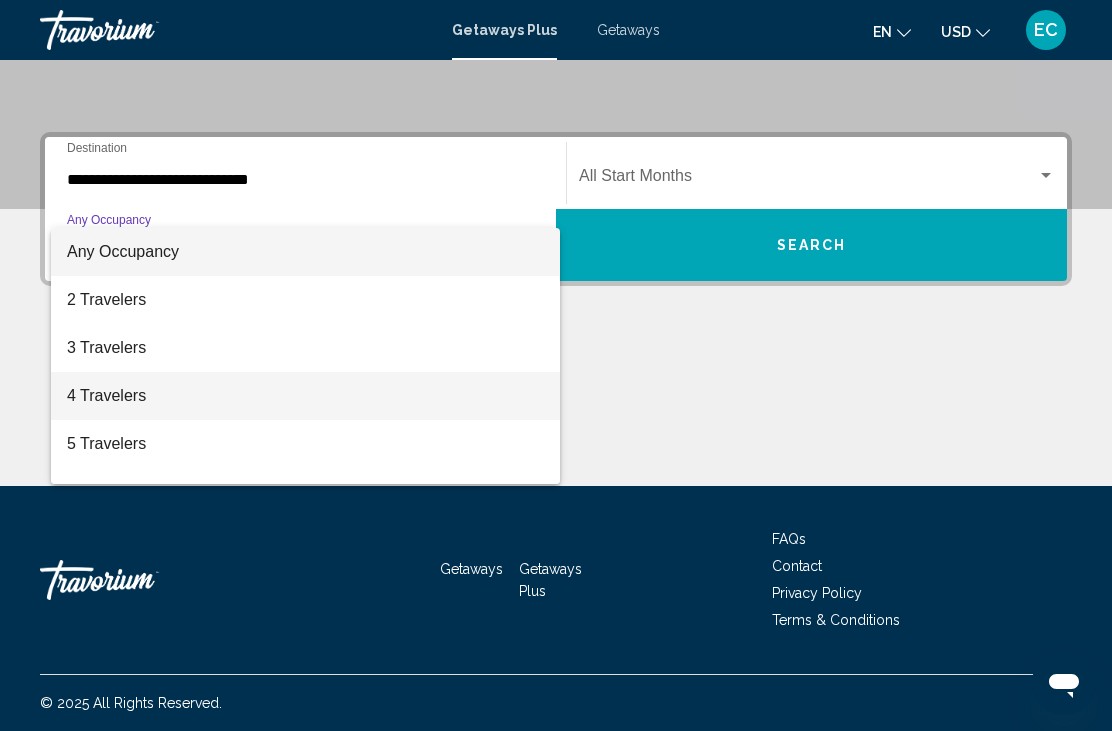 click on "4 Travelers" at bounding box center (305, 396) 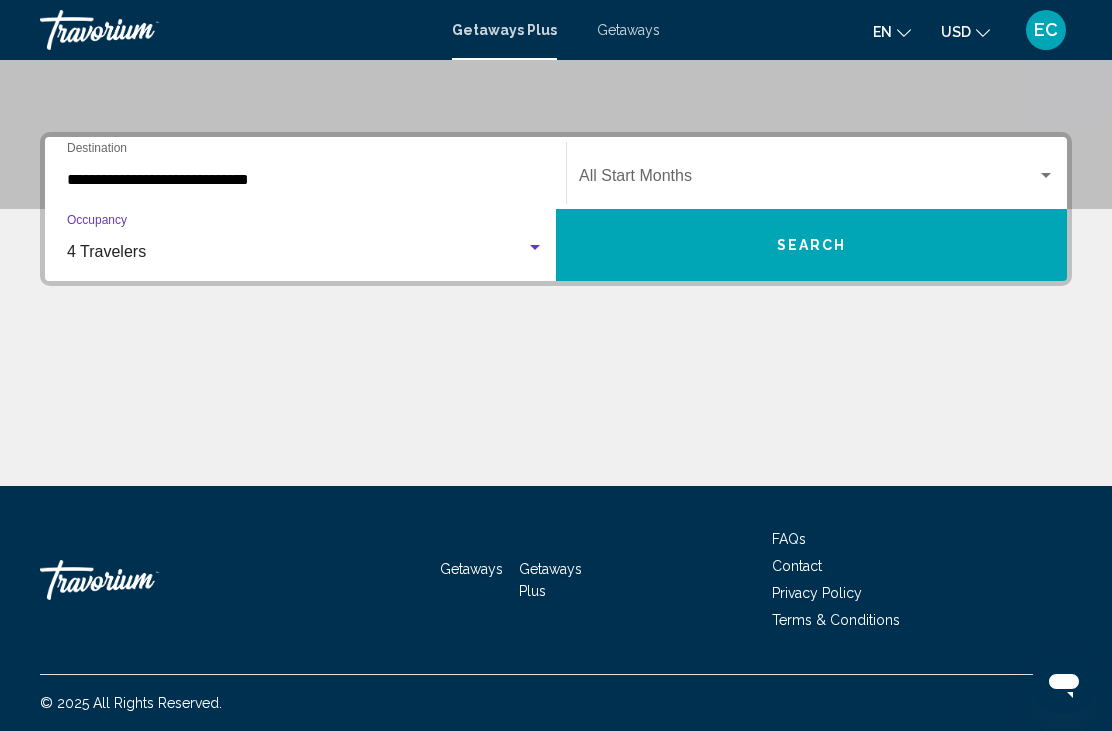 click at bounding box center (808, 180) 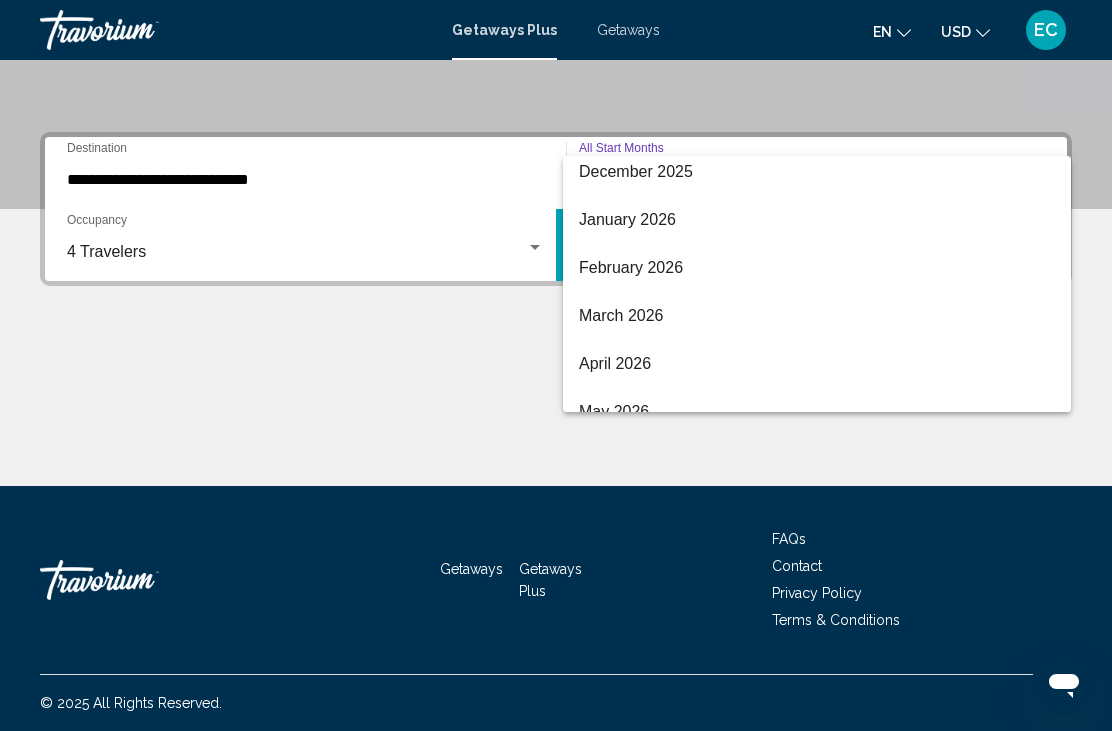 scroll, scrollTop: 246, scrollLeft: 0, axis: vertical 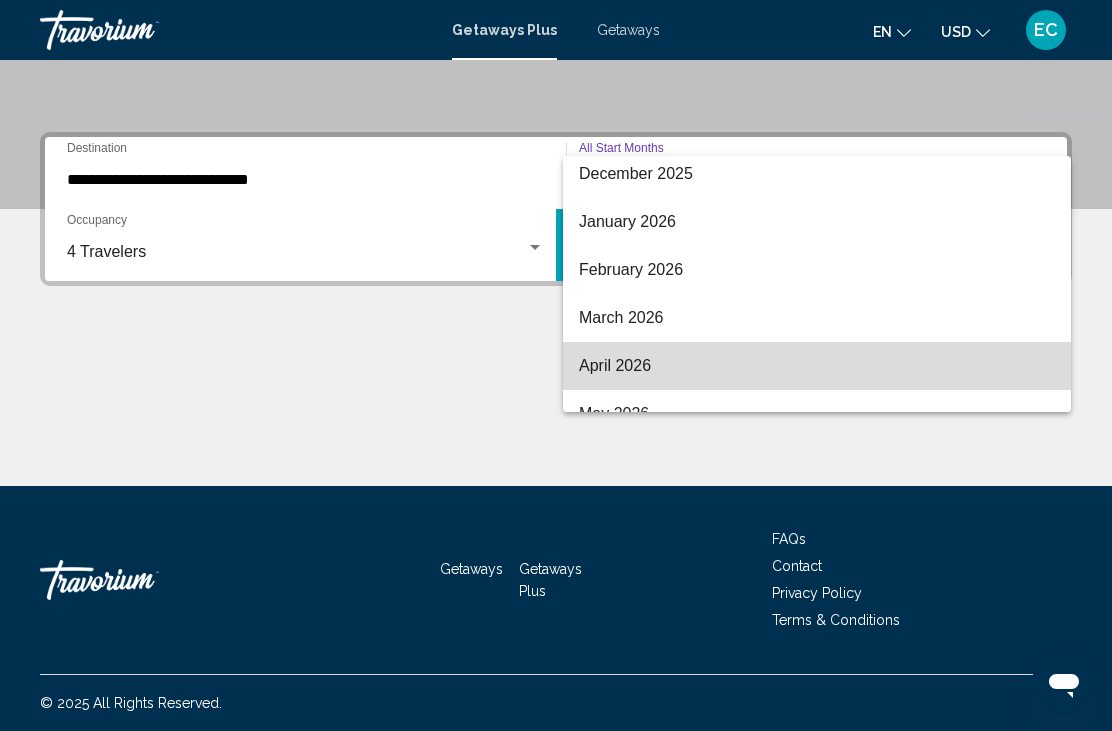 click on "April 2026" at bounding box center [817, 366] 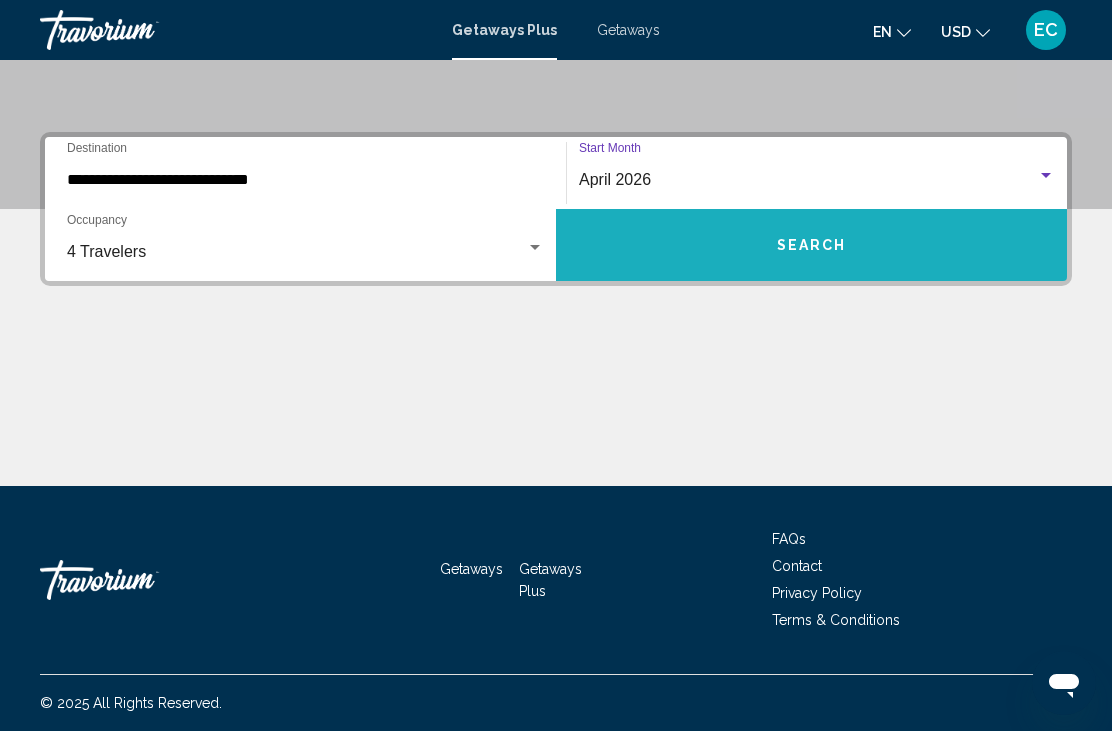 click on "Search" at bounding box center [812, 246] 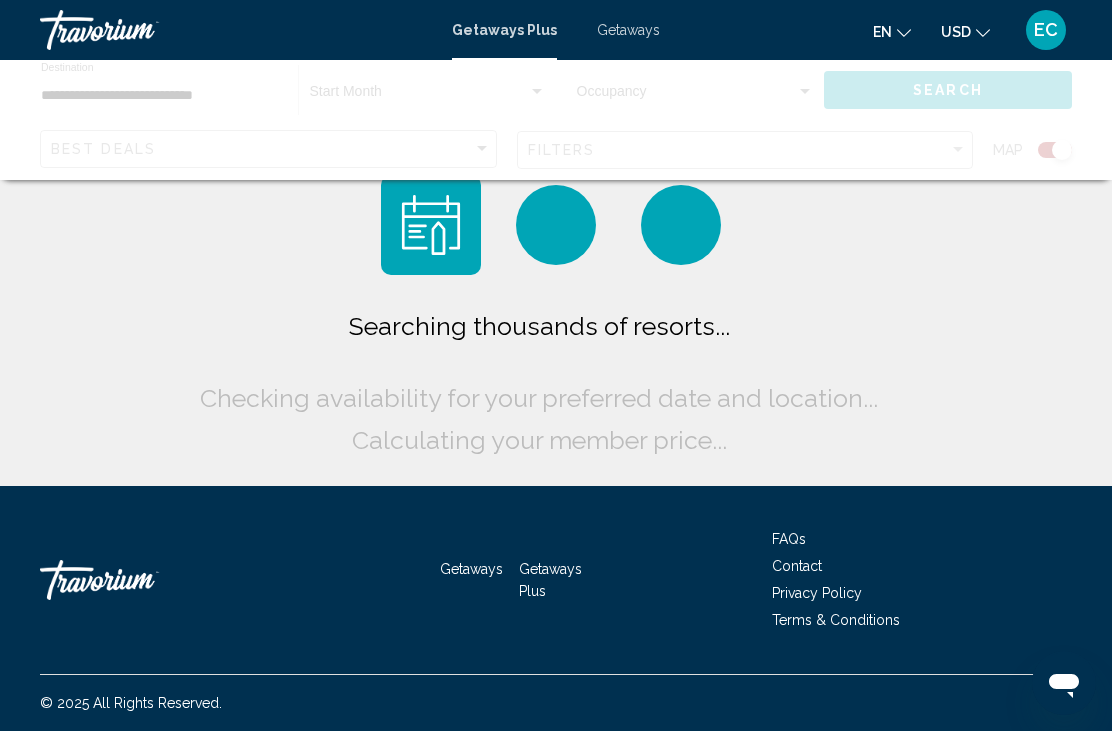 scroll, scrollTop: 64, scrollLeft: 0, axis: vertical 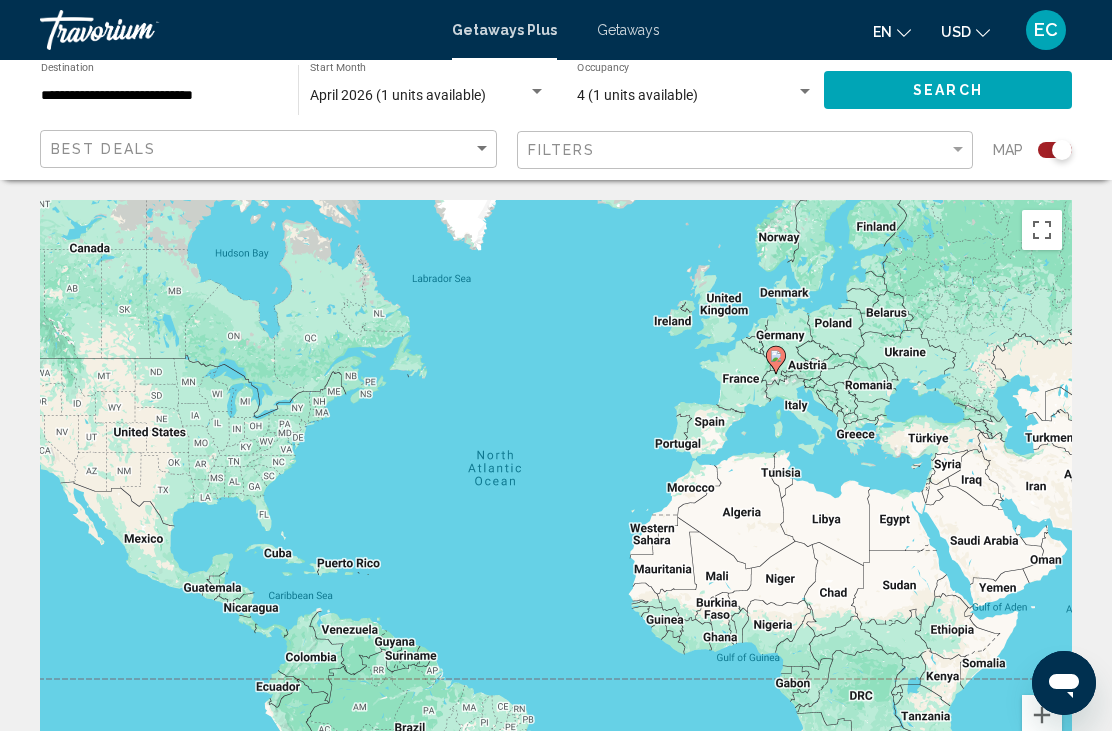 click on "Getaways" at bounding box center (628, 30) 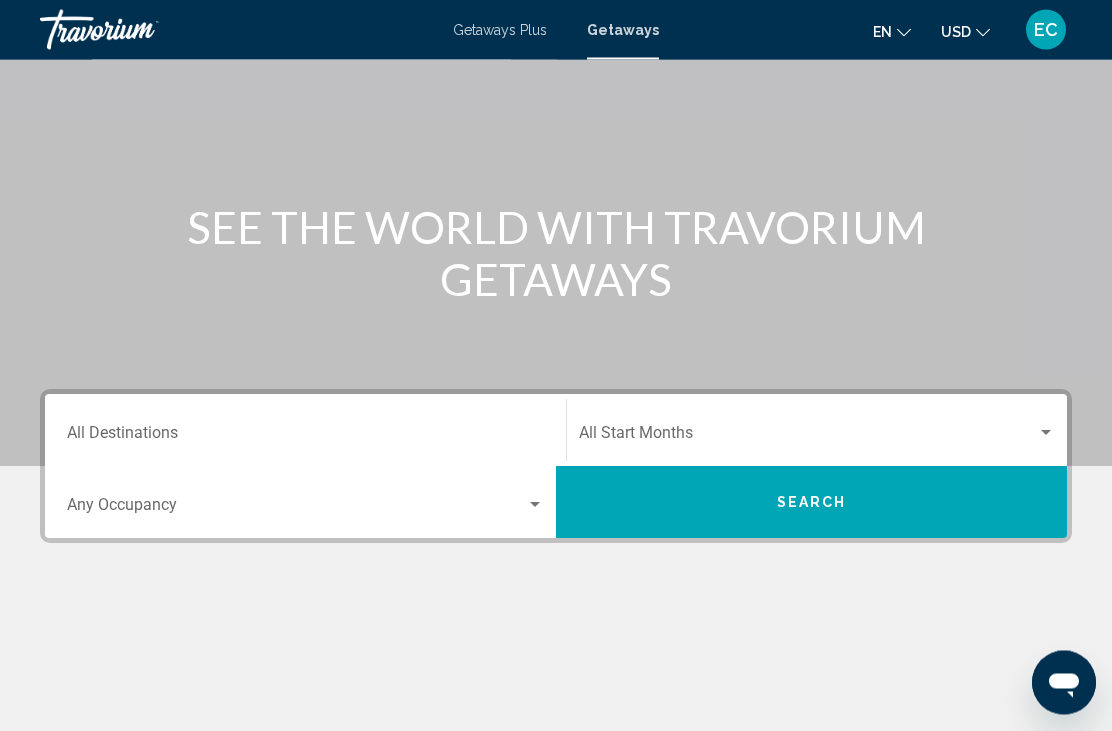 scroll, scrollTop: 139, scrollLeft: 0, axis: vertical 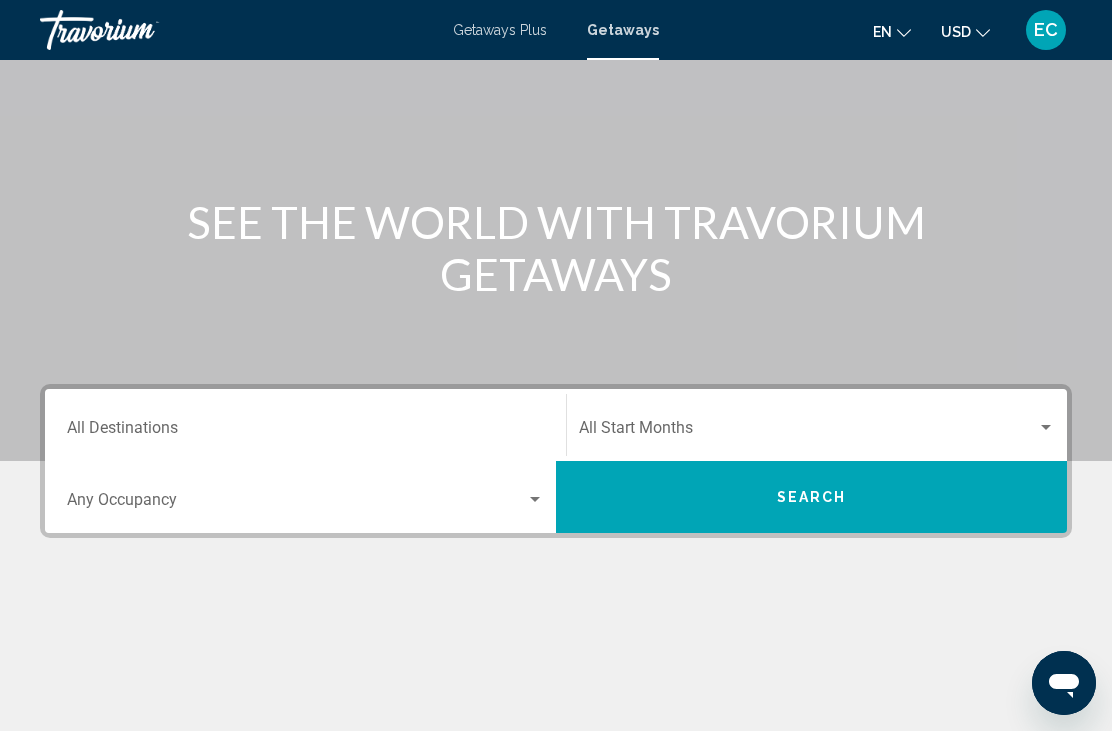 click on "Destination All Destinations" at bounding box center [305, 432] 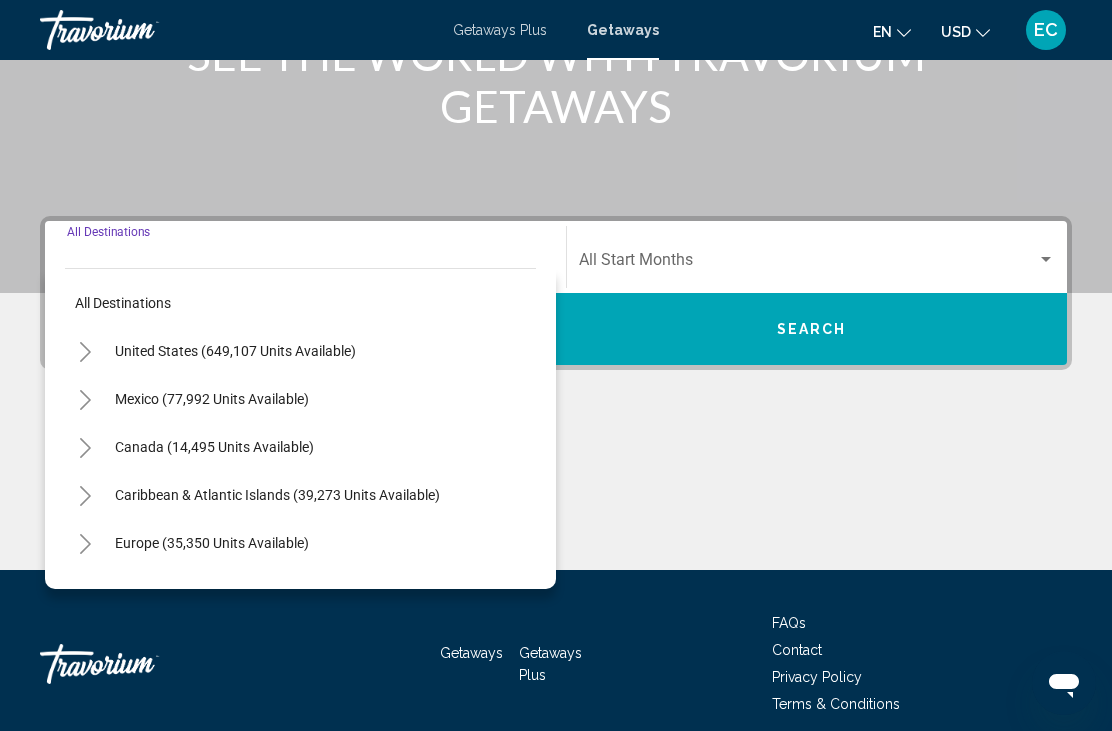 scroll, scrollTop: 327, scrollLeft: 0, axis: vertical 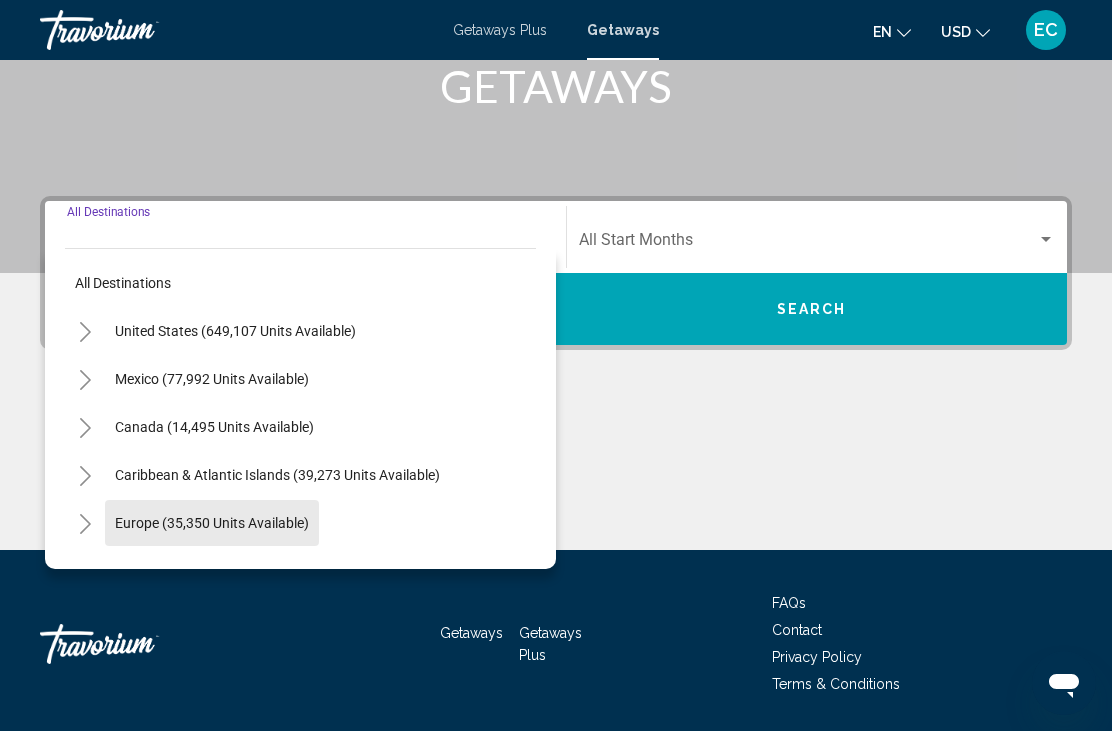 click on "Europe (35,350 units available)" at bounding box center [214, 571] 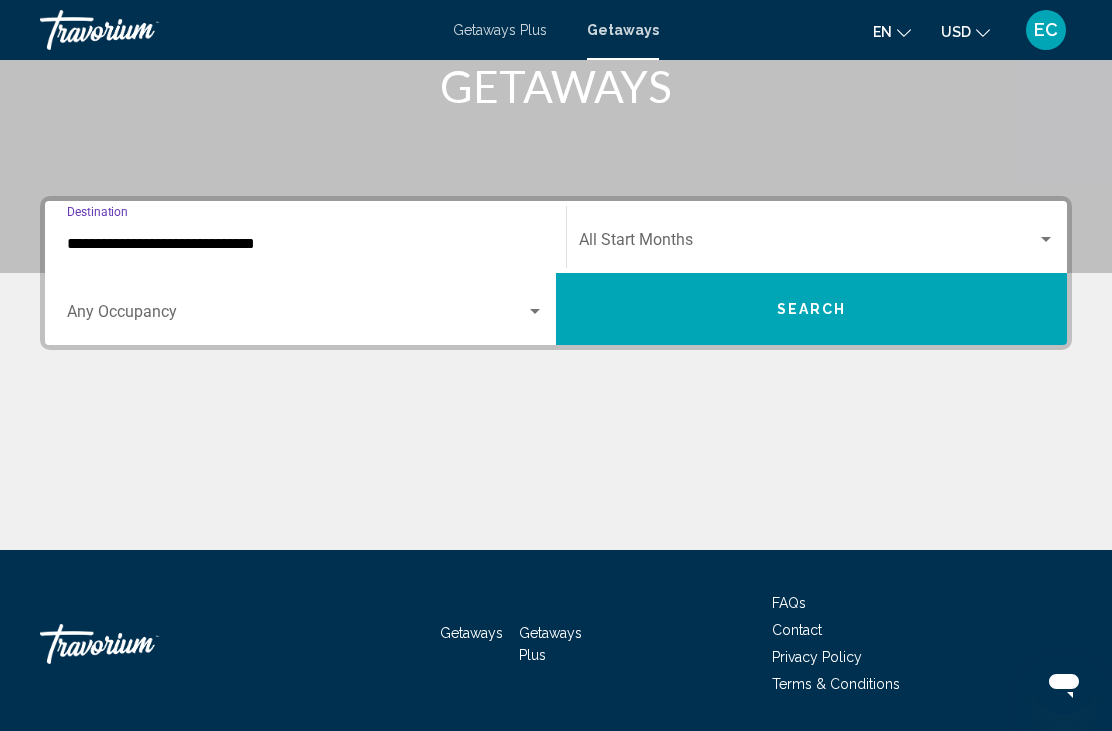 click at bounding box center (296, 316) 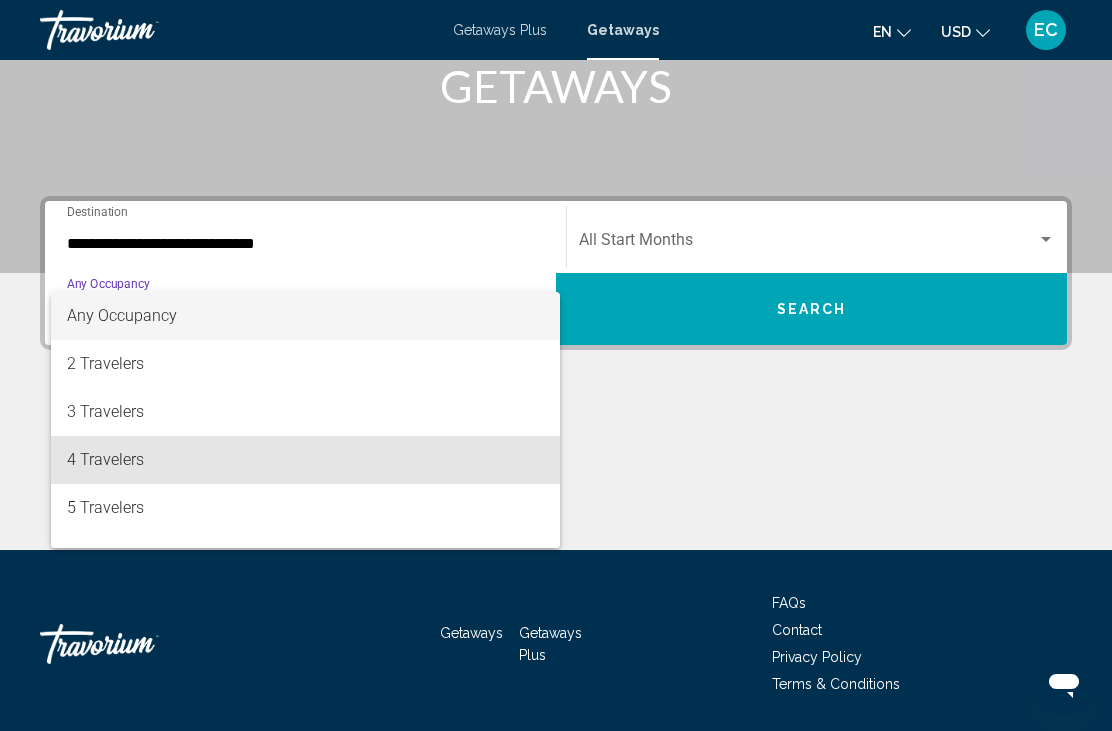 click on "4 Travelers" at bounding box center (305, 460) 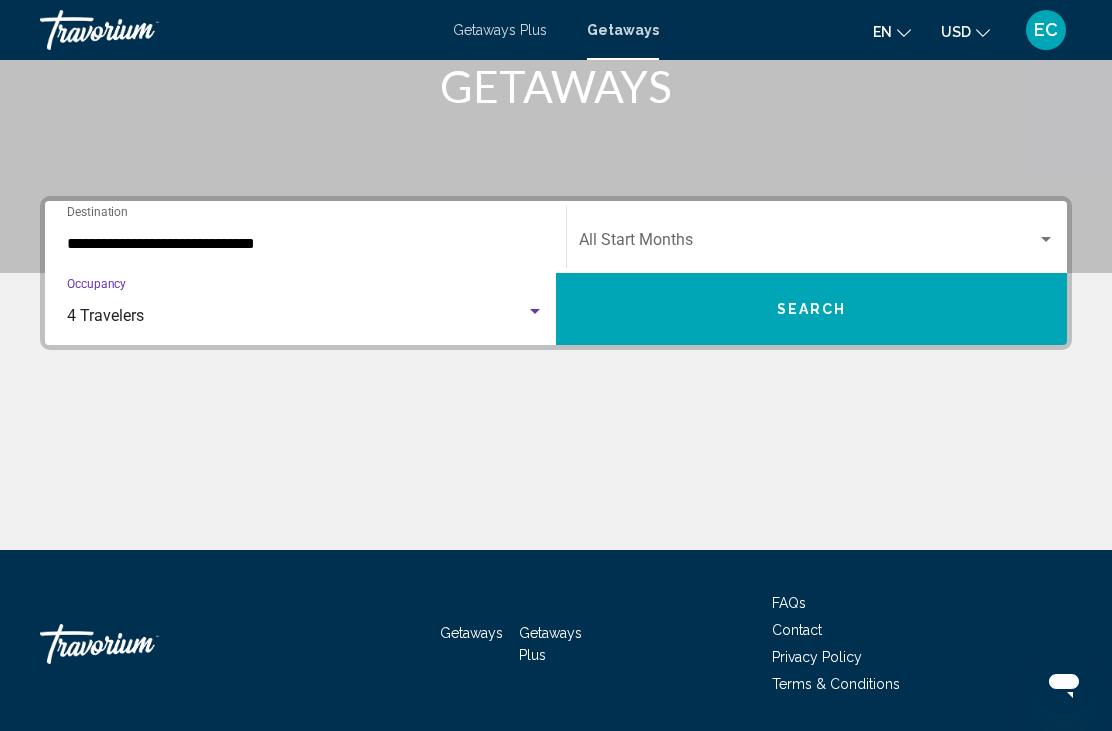 click at bounding box center [808, 244] 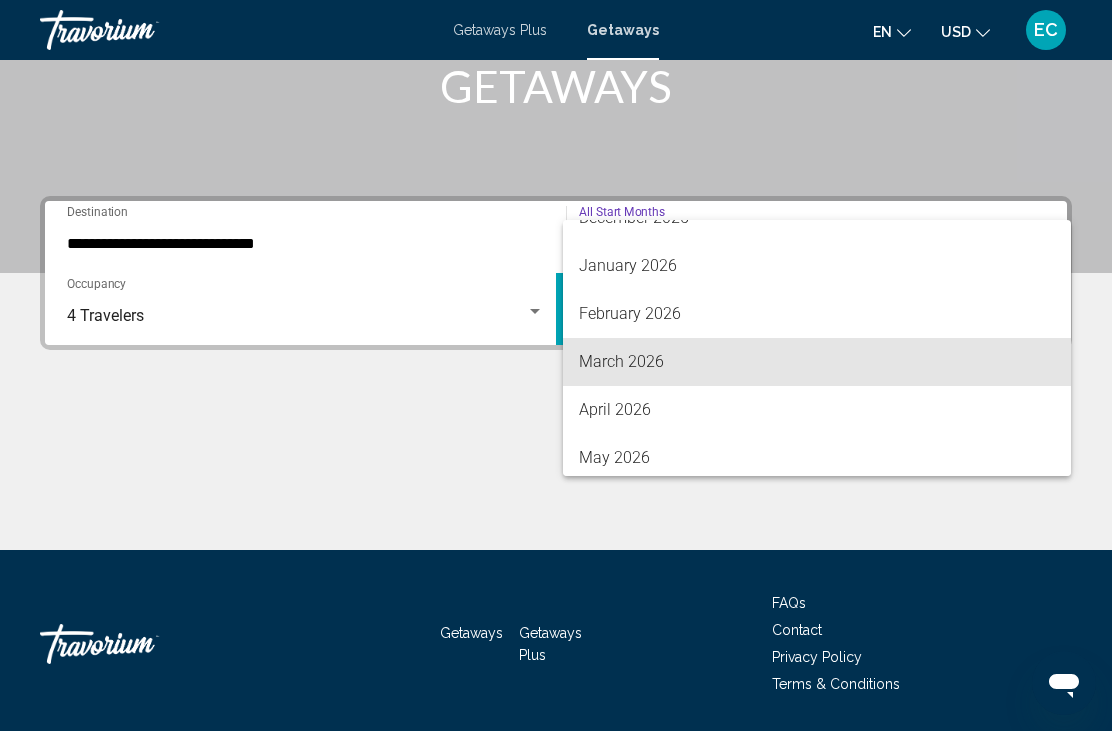 scroll, scrollTop: 275, scrollLeft: 0, axis: vertical 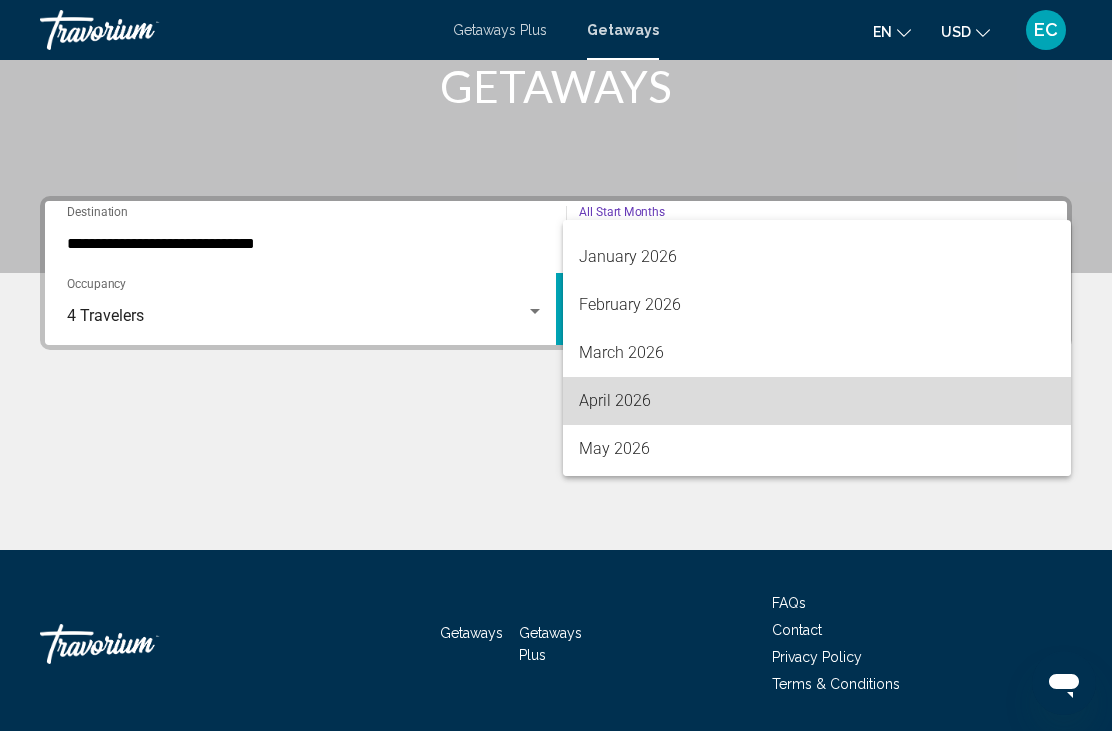 click on "April 2026" at bounding box center (817, 401) 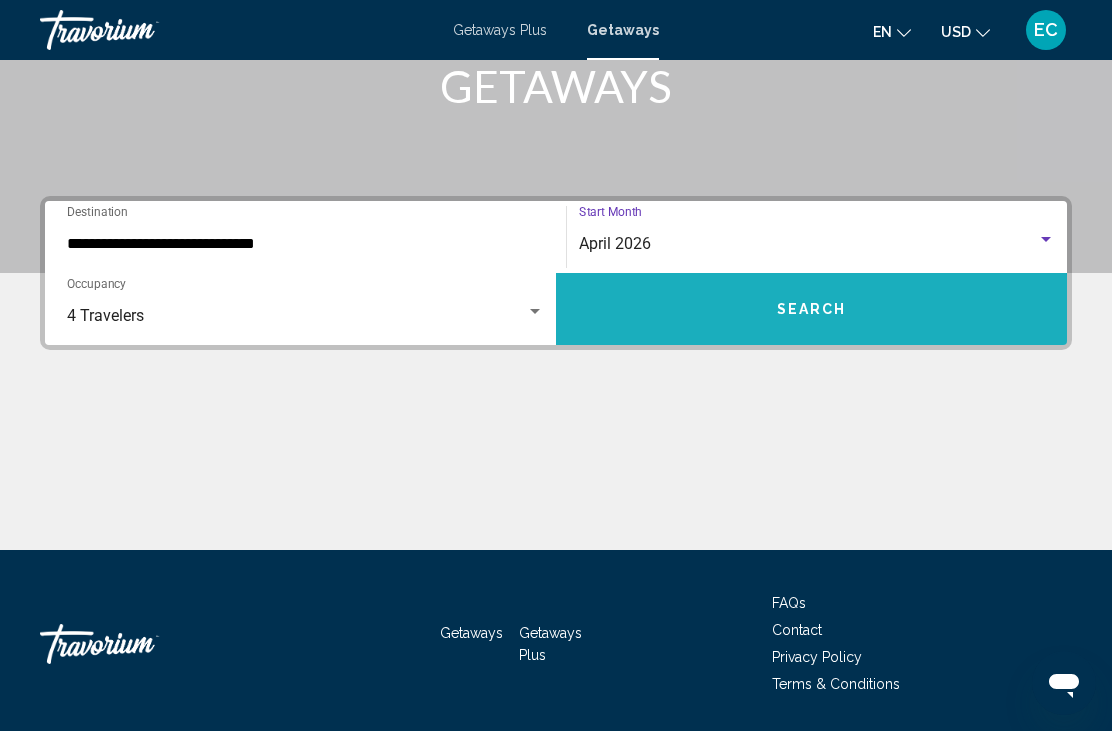 click on "Search" at bounding box center [812, 310] 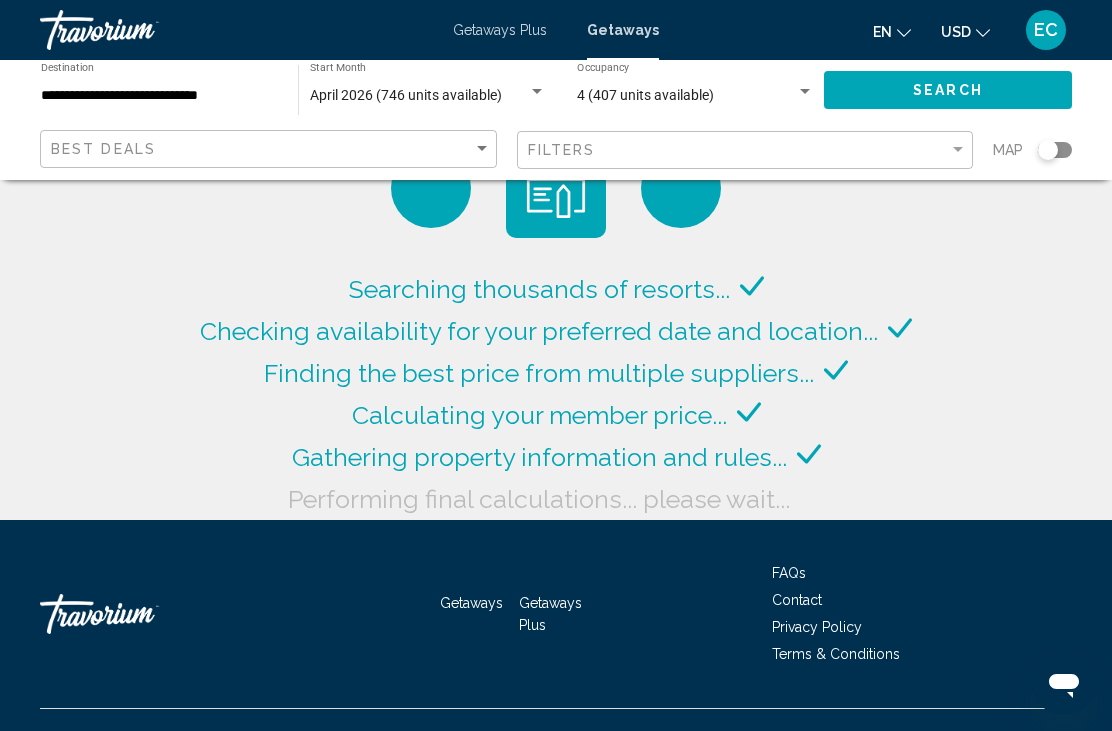 scroll, scrollTop: 0, scrollLeft: 0, axis: both 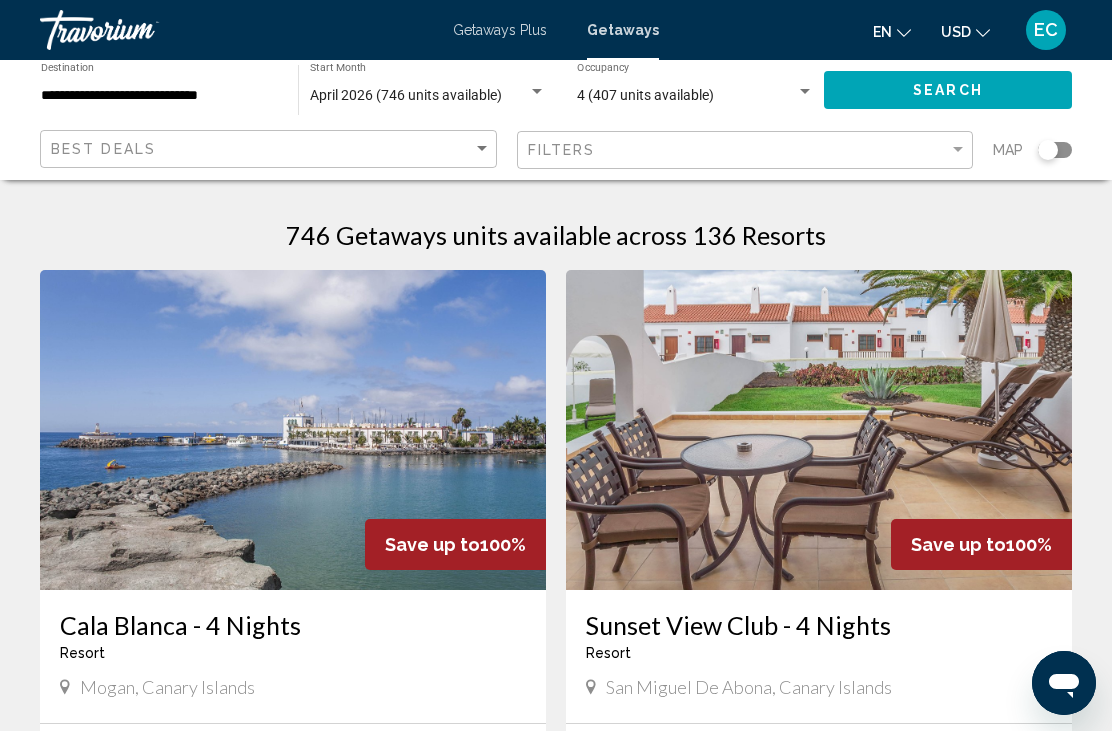 click 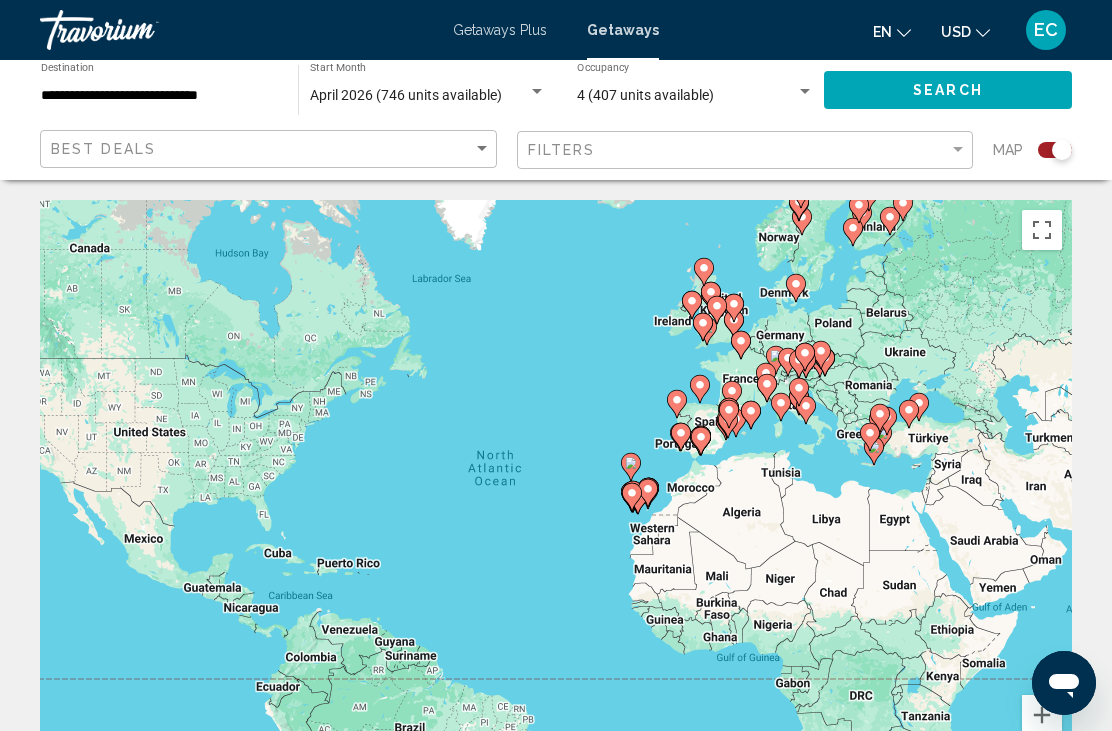 click 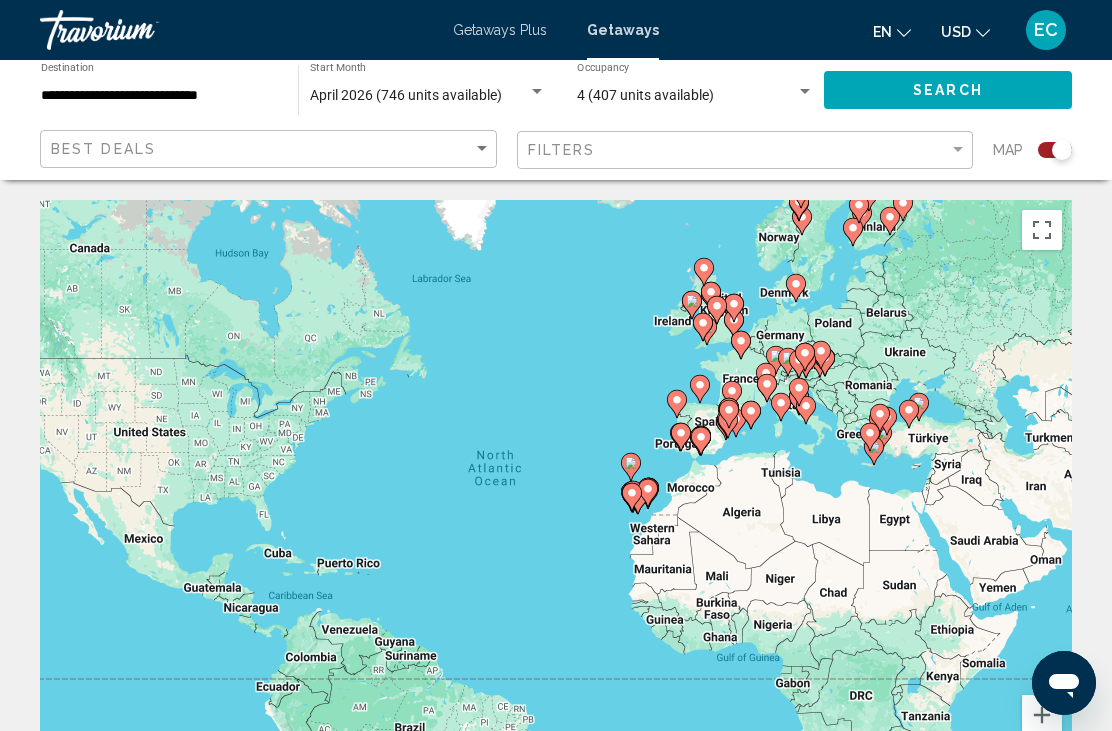 scroll, scrollTop: 5, scrollLeft: 0, axis: vertical 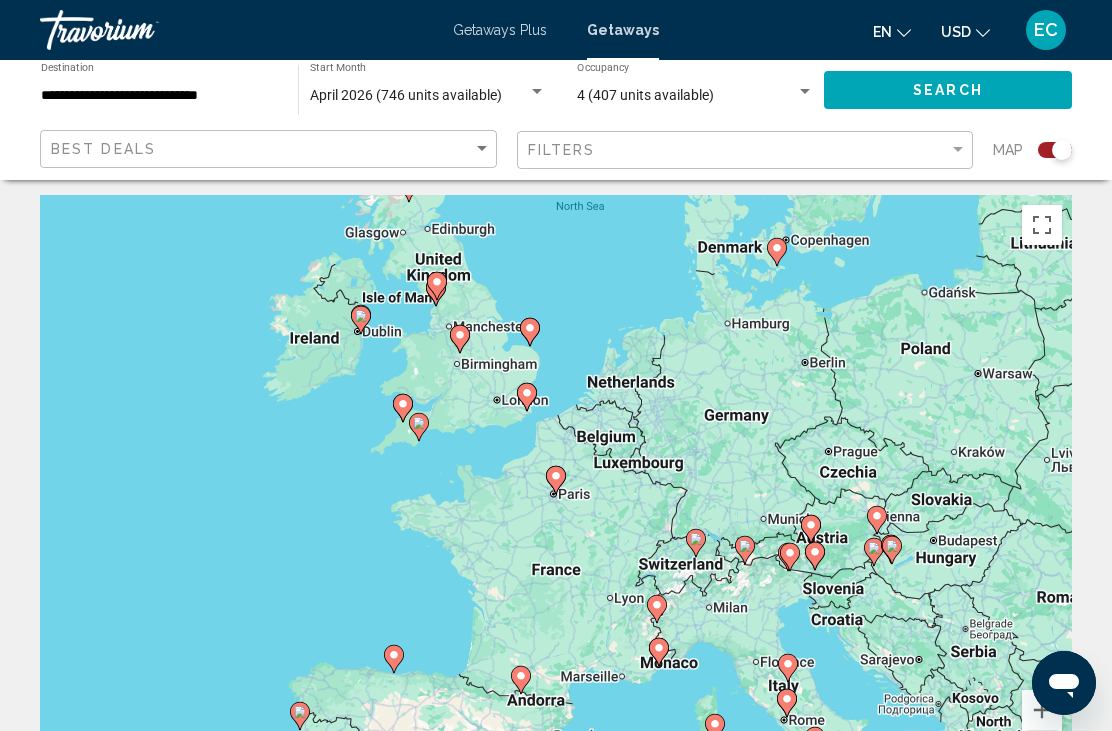 click 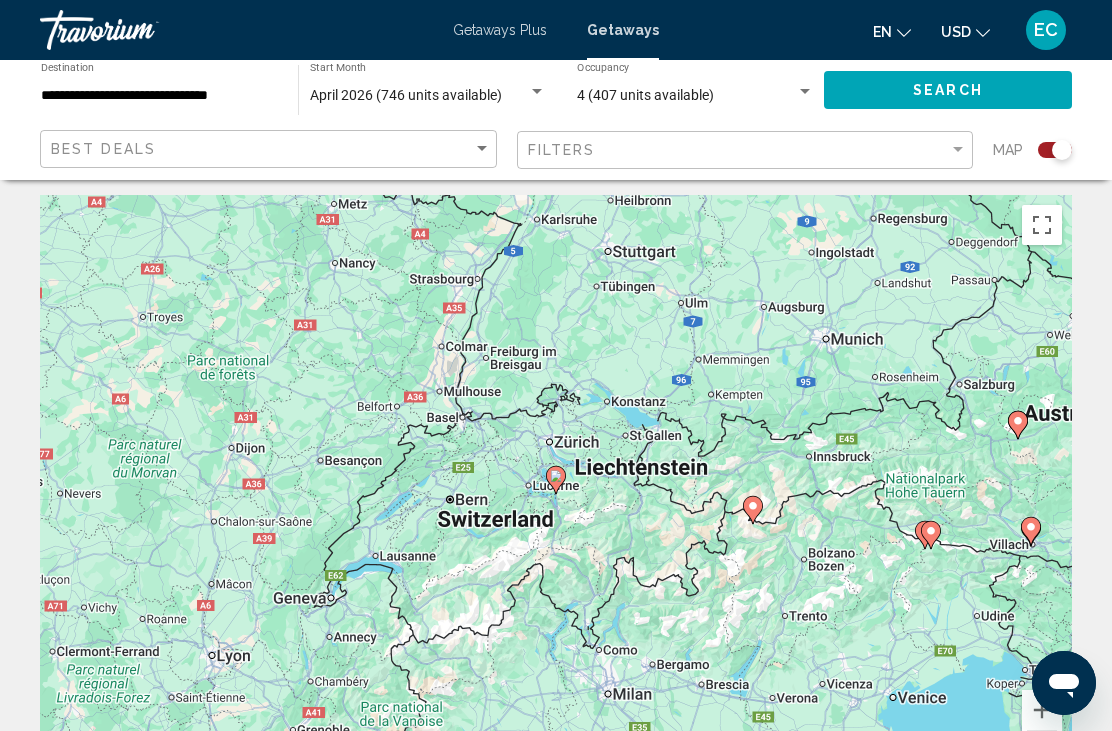 click 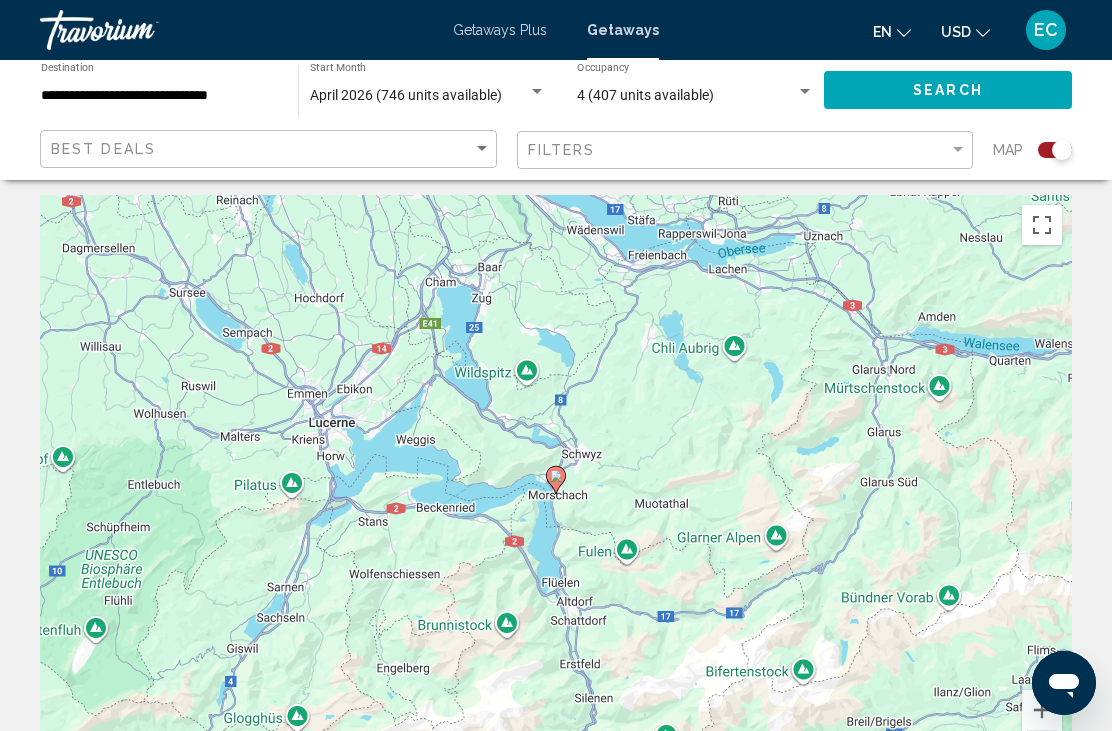 click 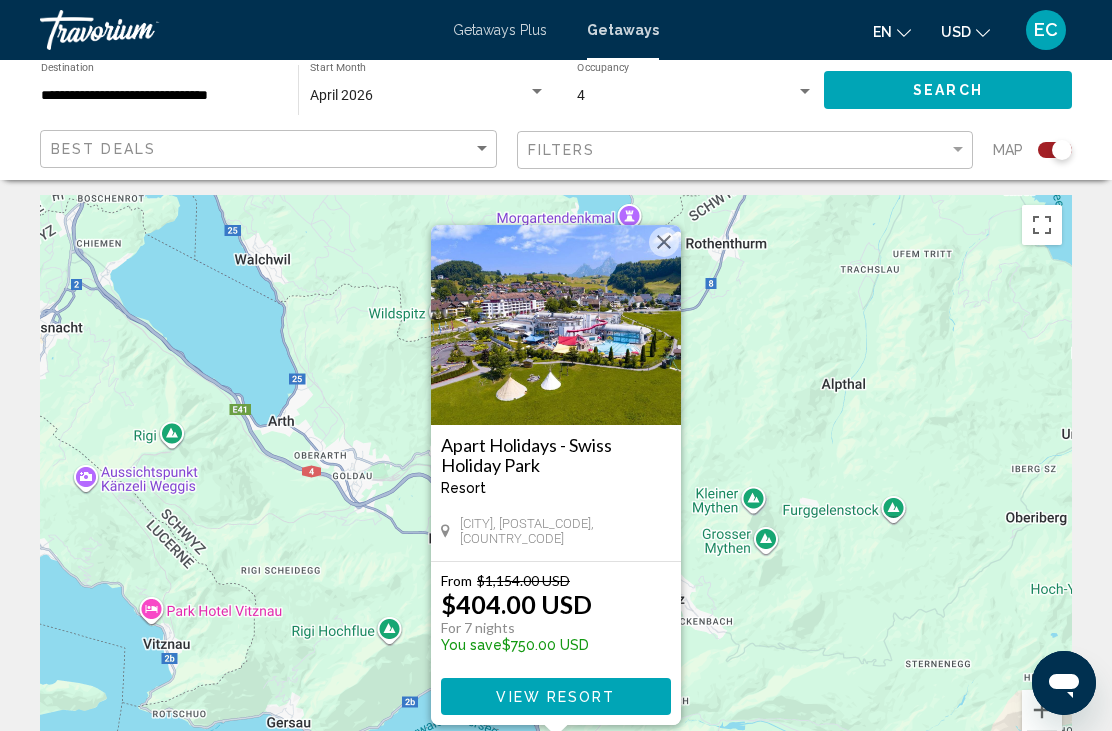 click at bounding box center (664, 242) 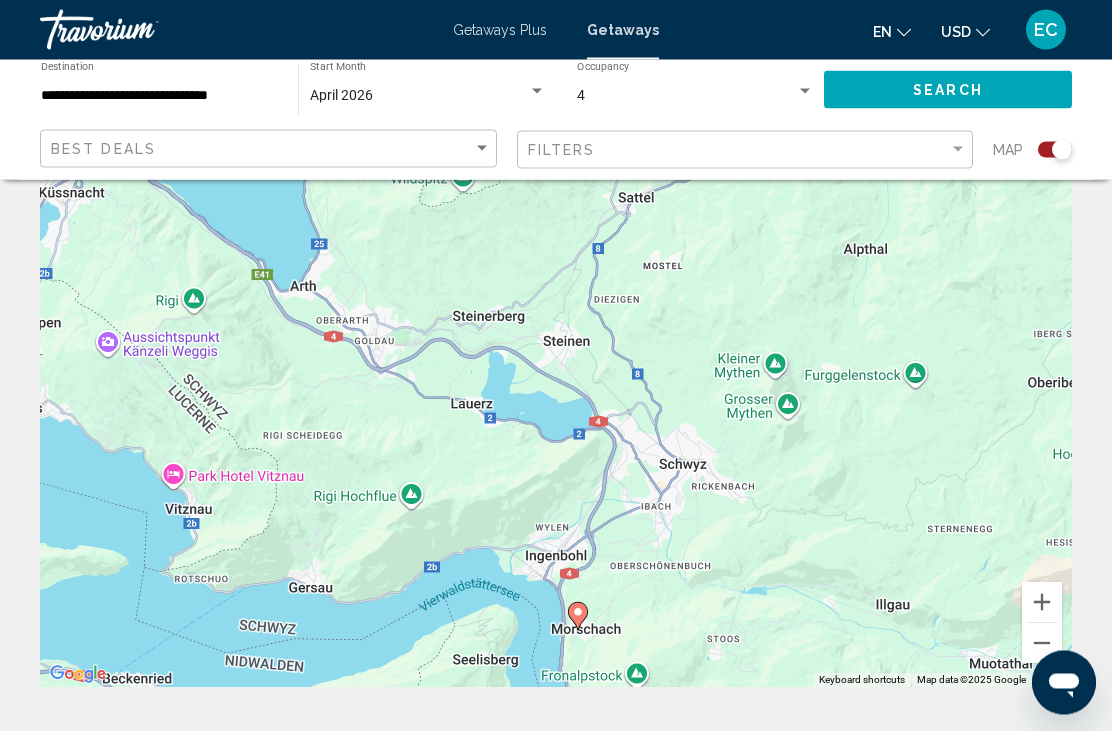 scroll, scrollTop: 113, scrollLeft: 0, axis: vertical 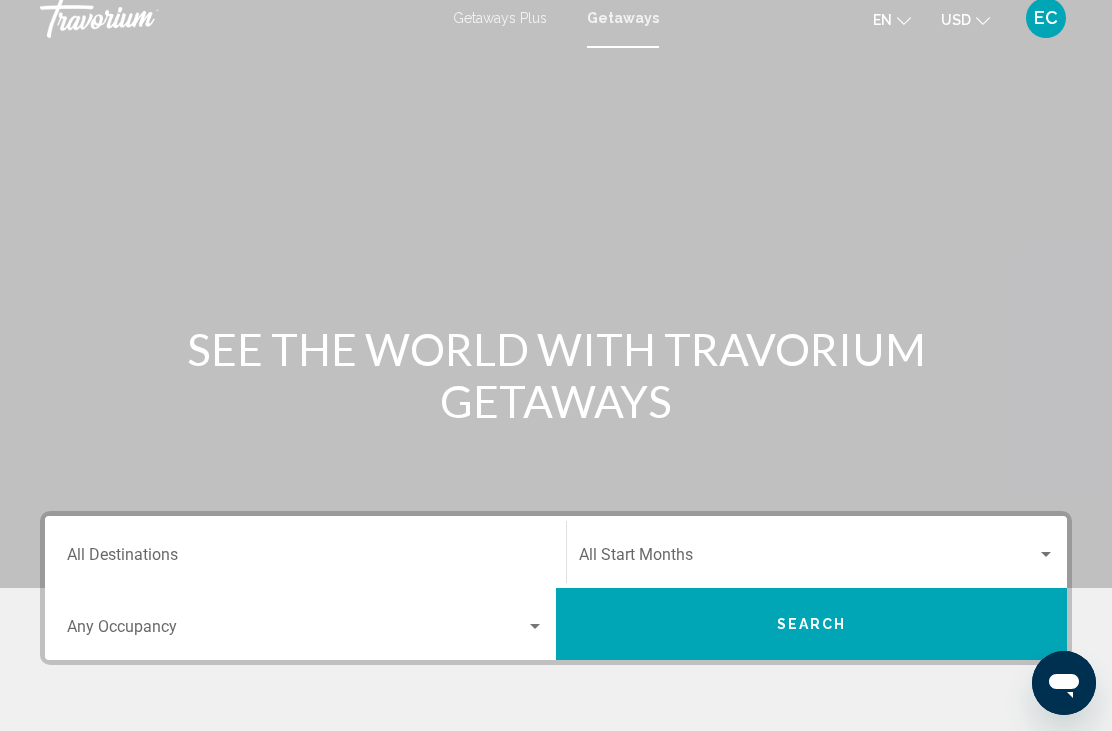 click on "USD
USD ($) MXN (Mex$) CAD (Can$) GBP (£) EUR (€) AUD (A$) NZD (NZ$) CNY (CN¥)" 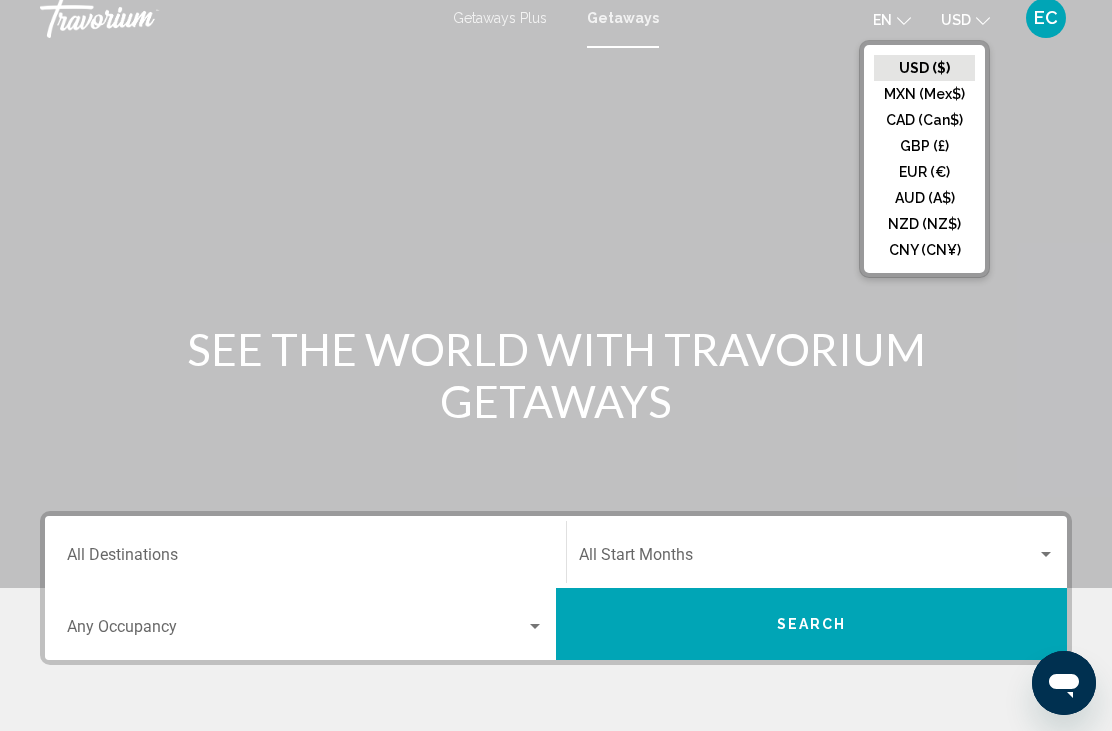 click on "CAD (Can$)" 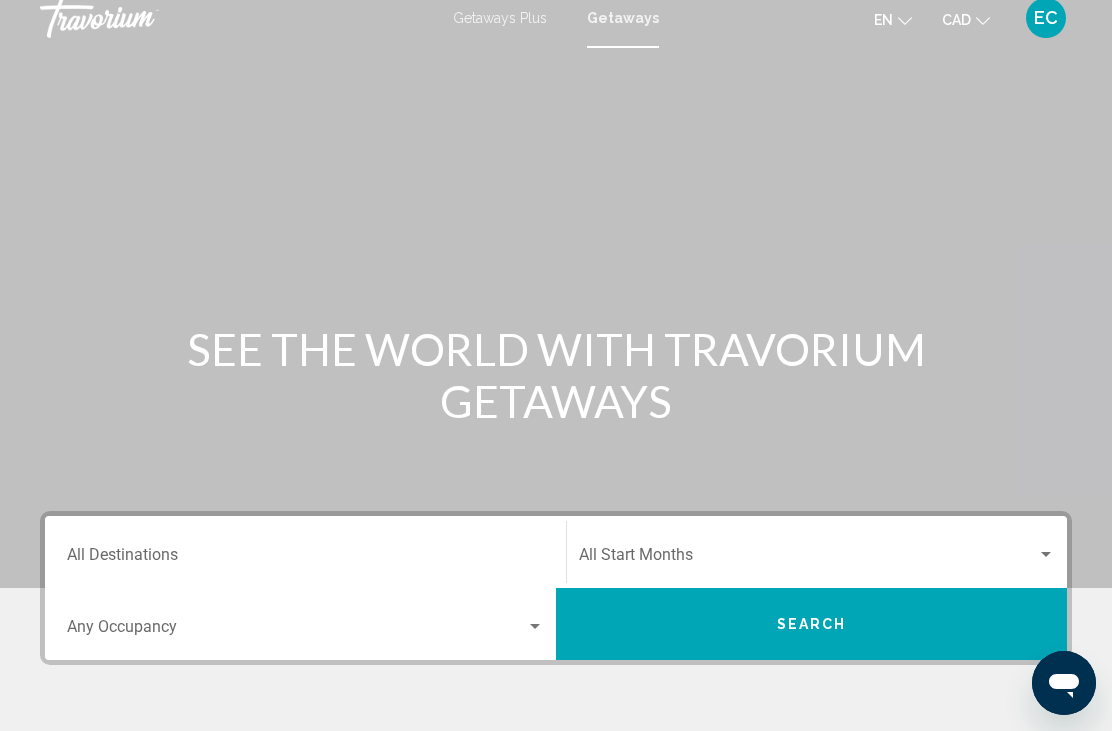 click on "Destination All Destinations" at bounding box center [305, 559] 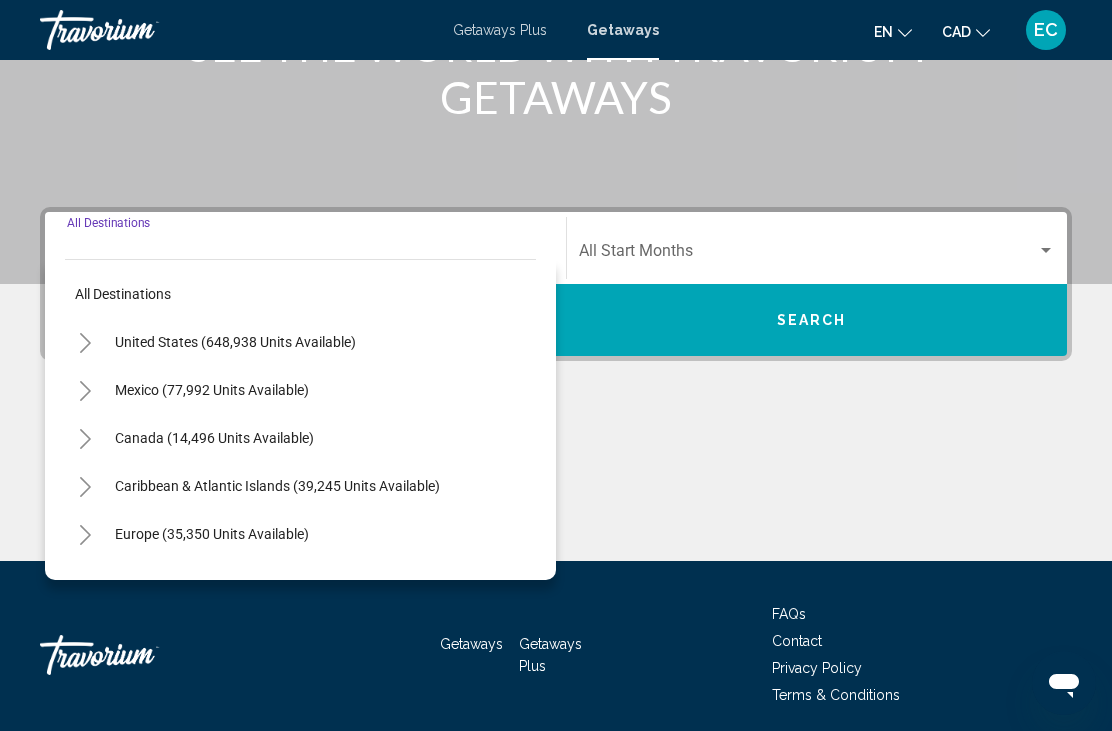 scroll, scrollTop: 391, scrollLeft: 0, axis: vertical 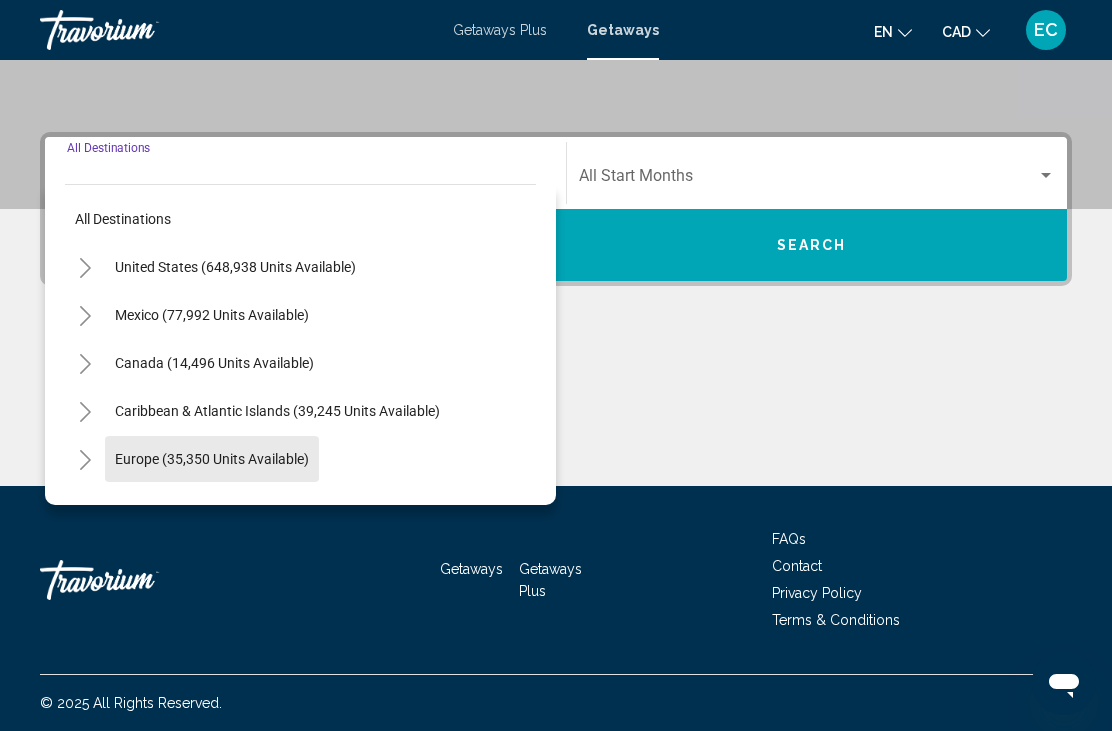 click on "Europe (35,350 units available)" at bounding box center [214, 507] 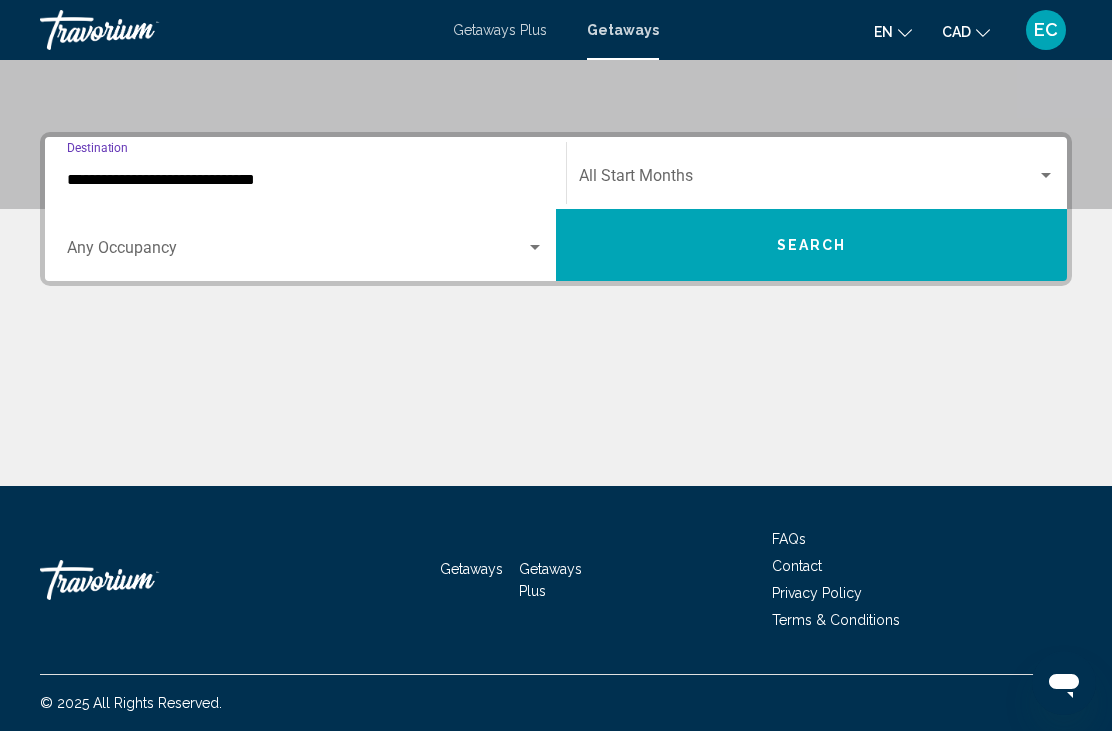 click at bounding box center [296, 252] 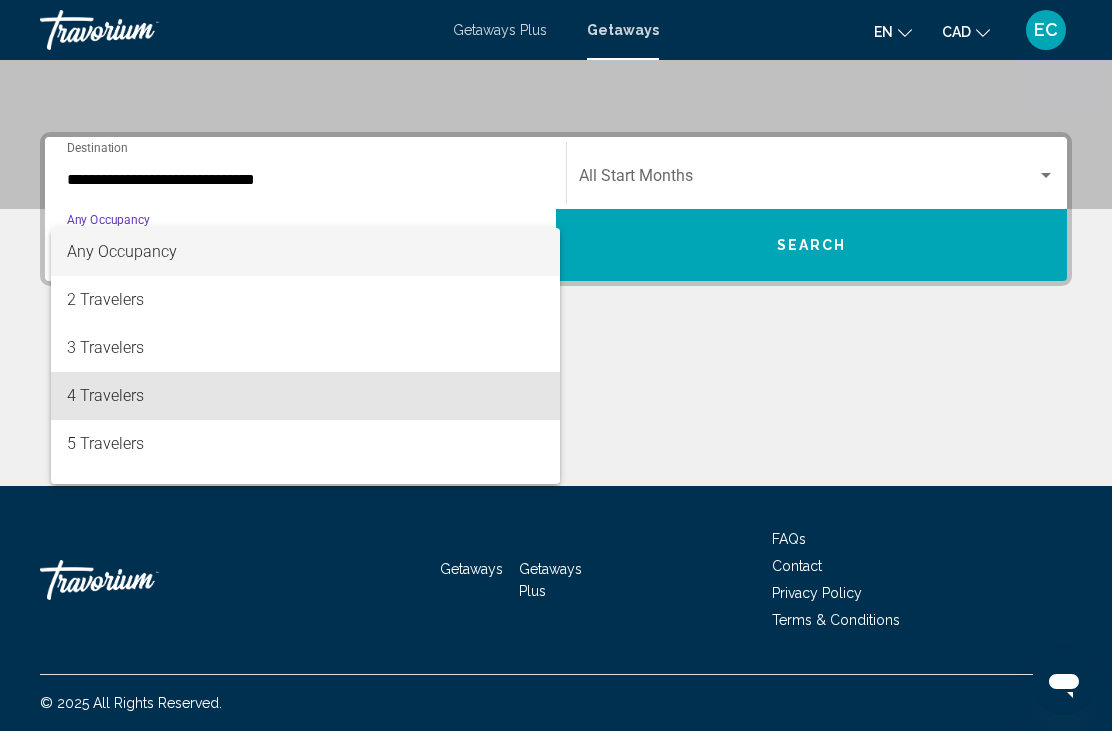 click on "4 Travelers" at bounding box center (305, 396) 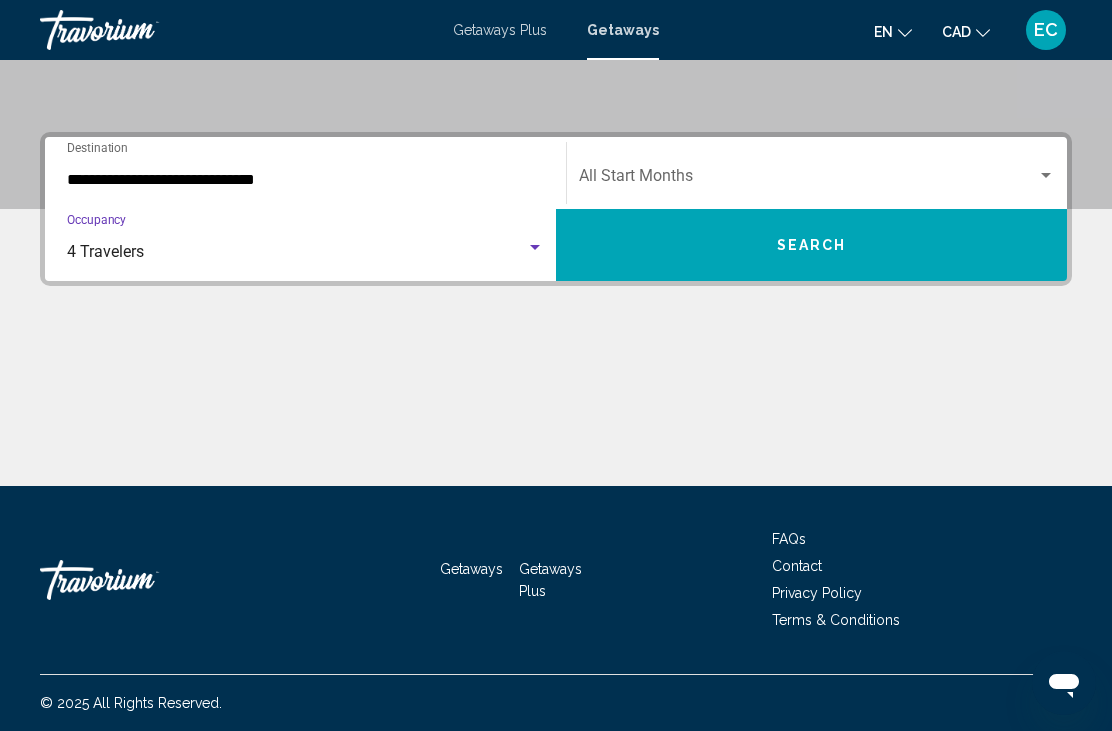 click at bounding box center (808, 180) 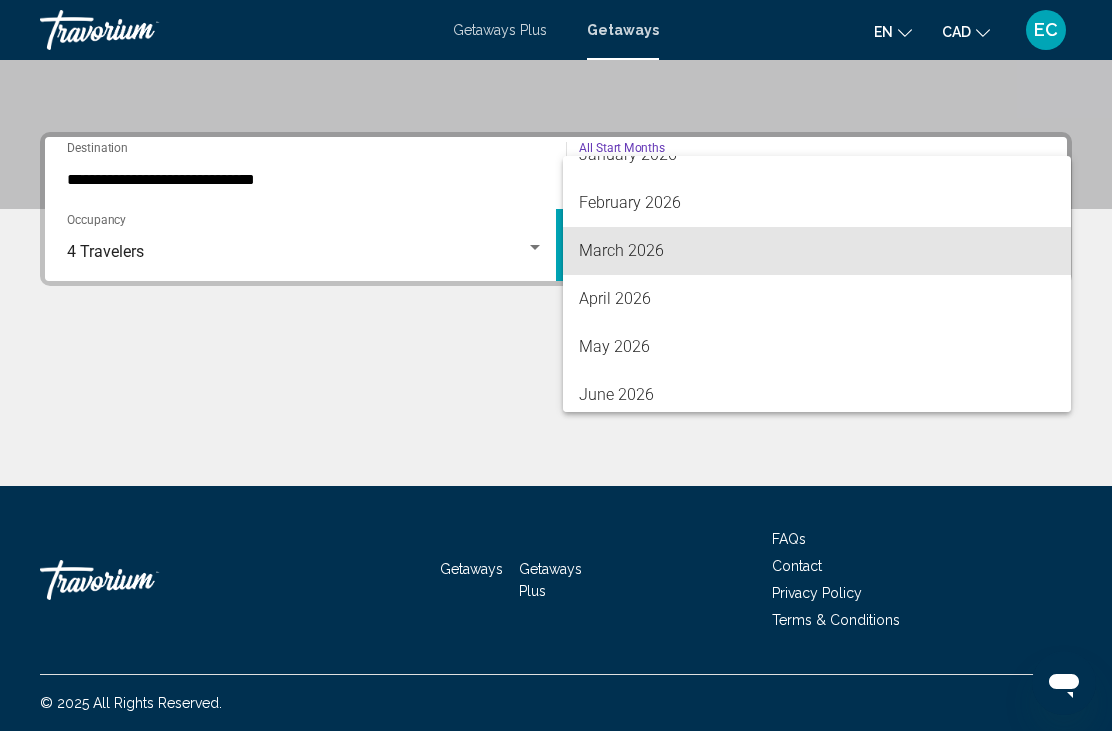 scroll, scrollTop: 320, scrollLeft: 0, axis: vertical 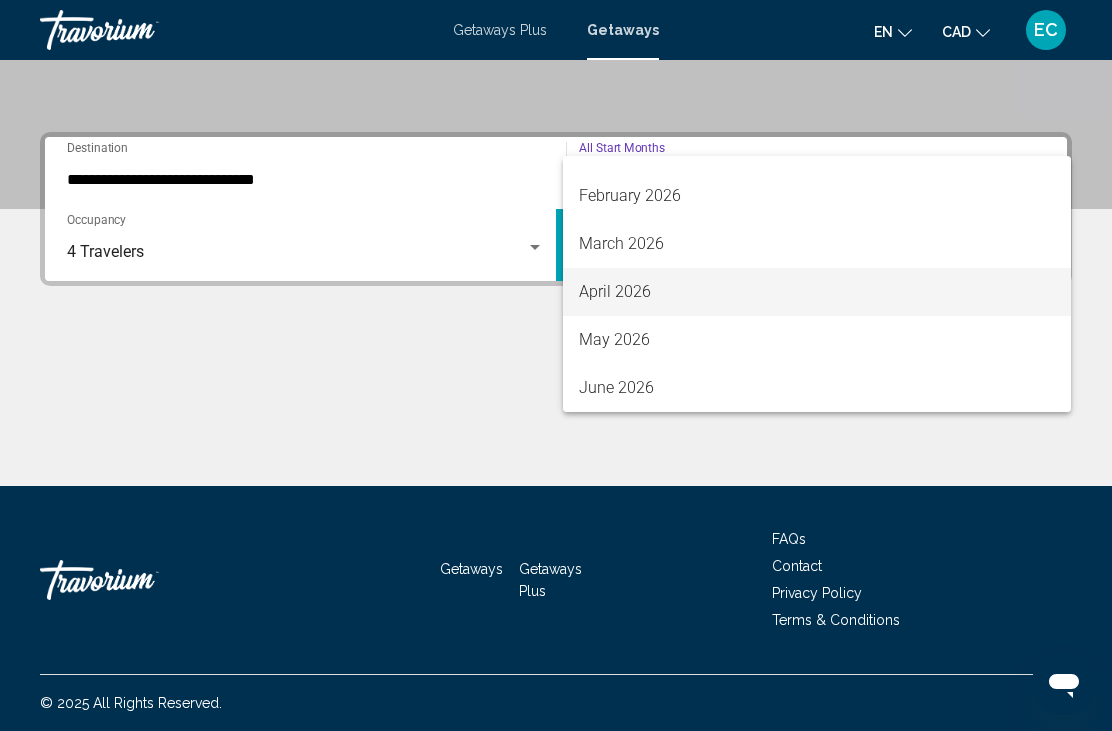 click on "April 2026" at bounding box center (817, 292) 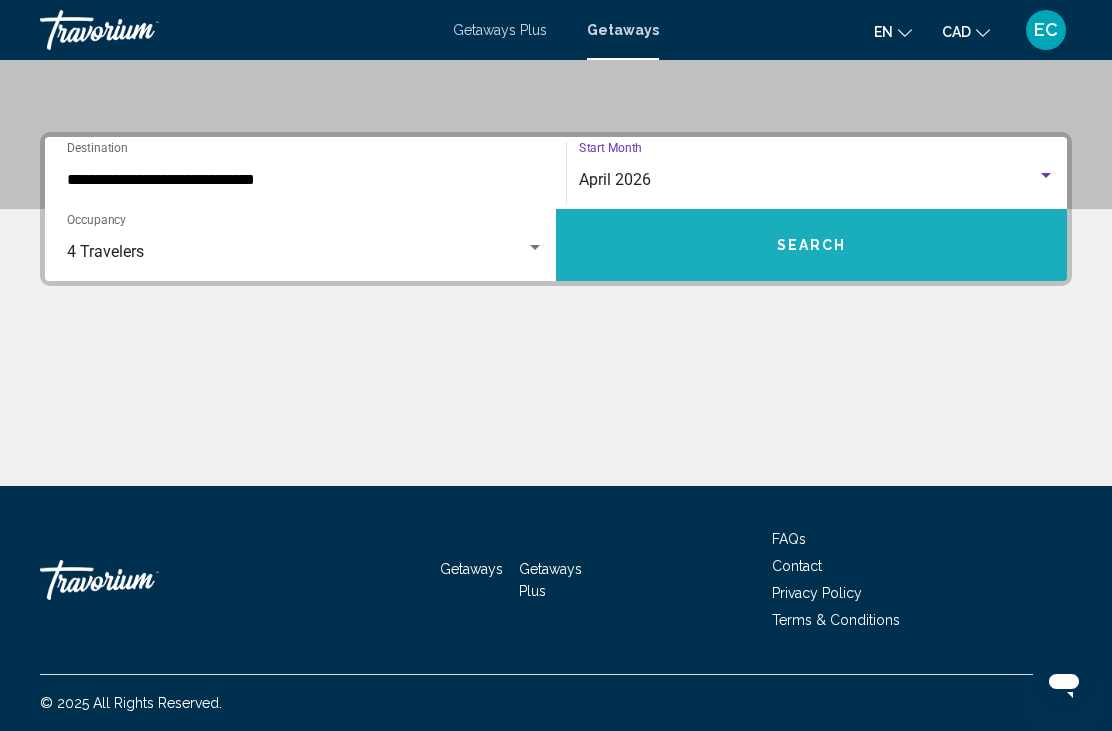 click on "Search" at bounding box center [811, 245] 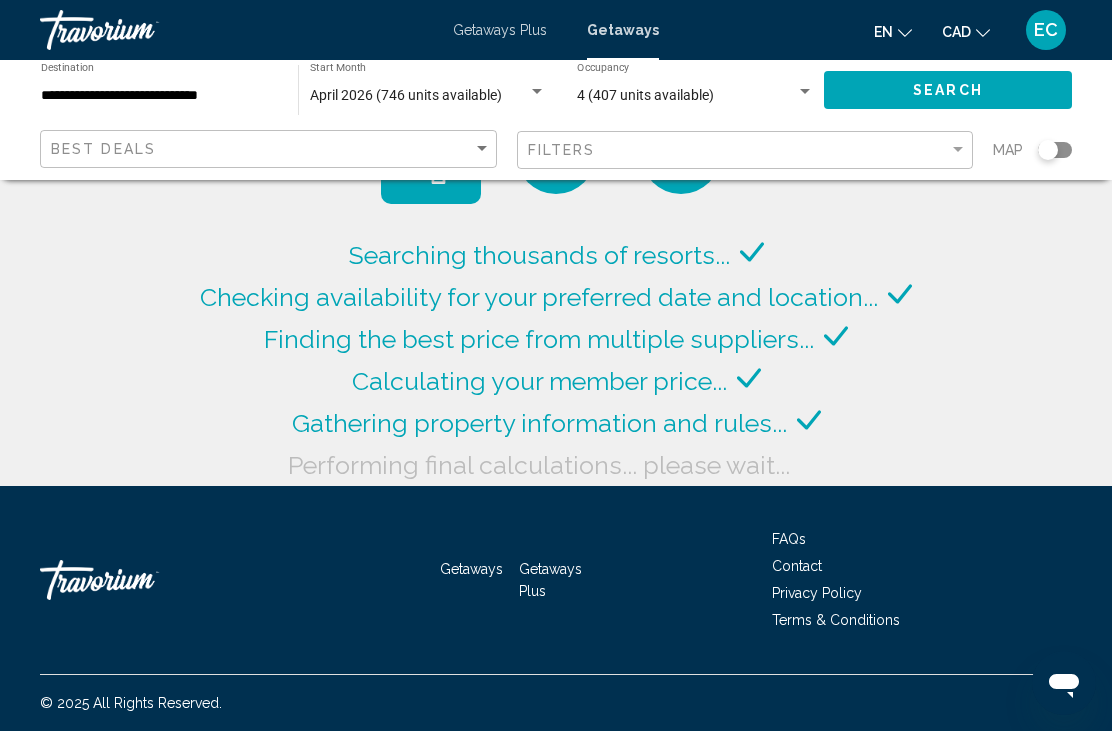 scroll, scrollTop: 64, scrollLeft: 0, axis: vertical 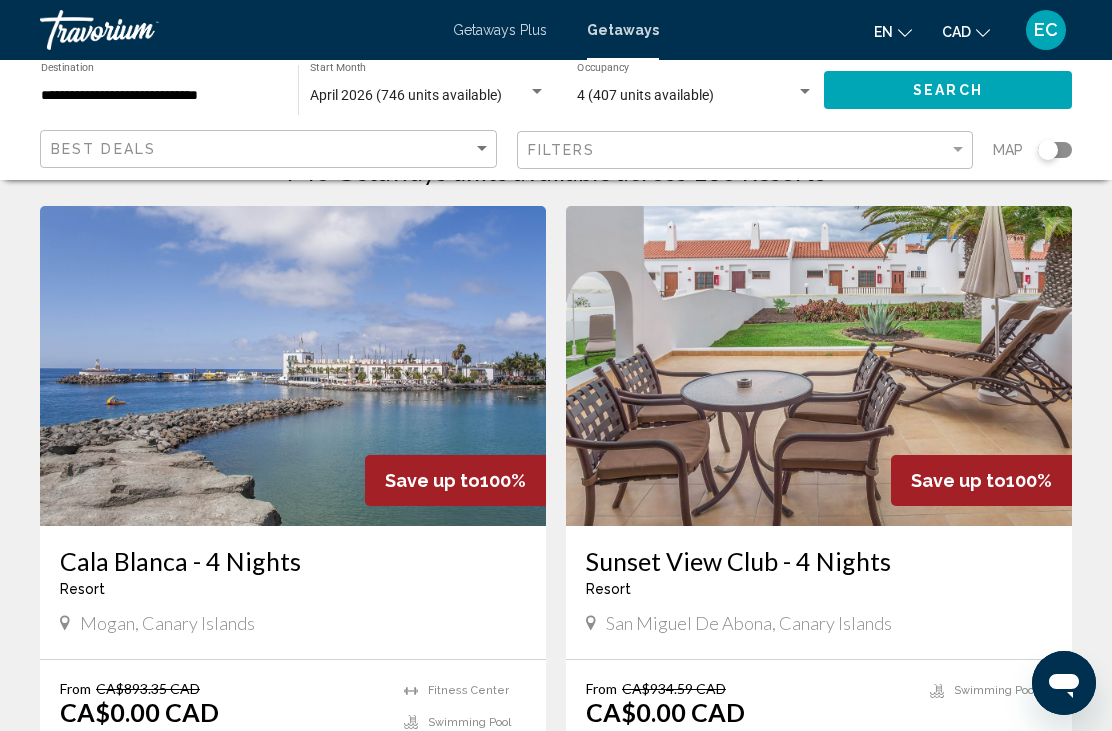 click 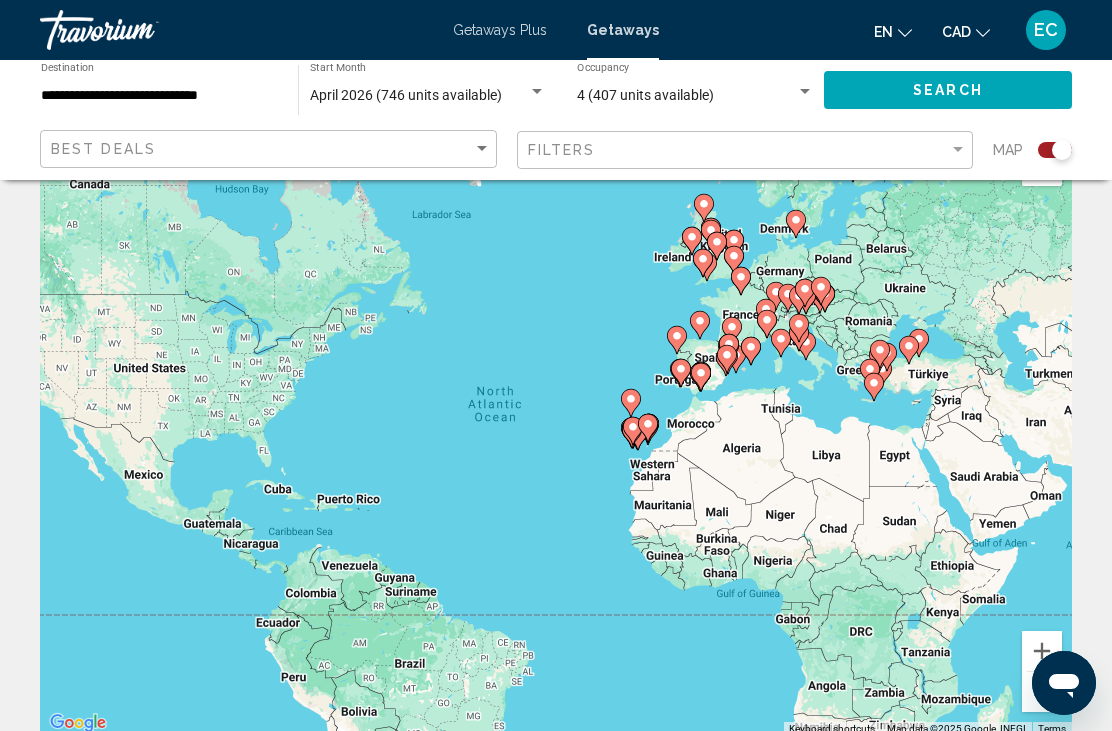 click 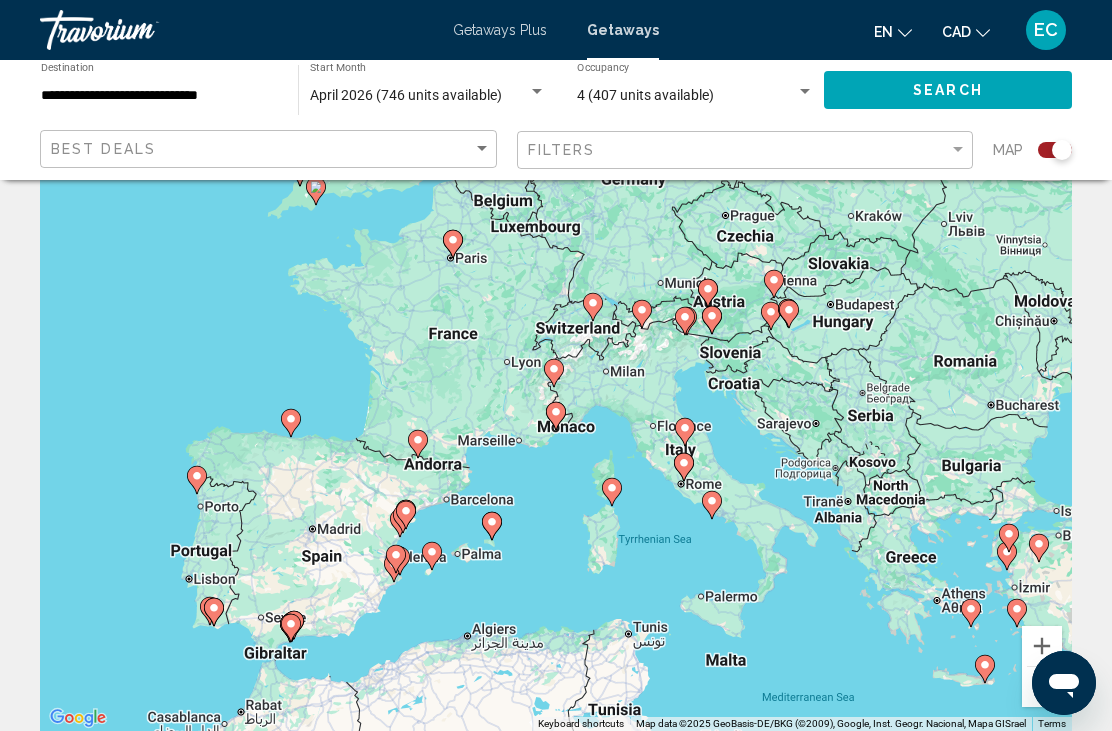 type on "**********" 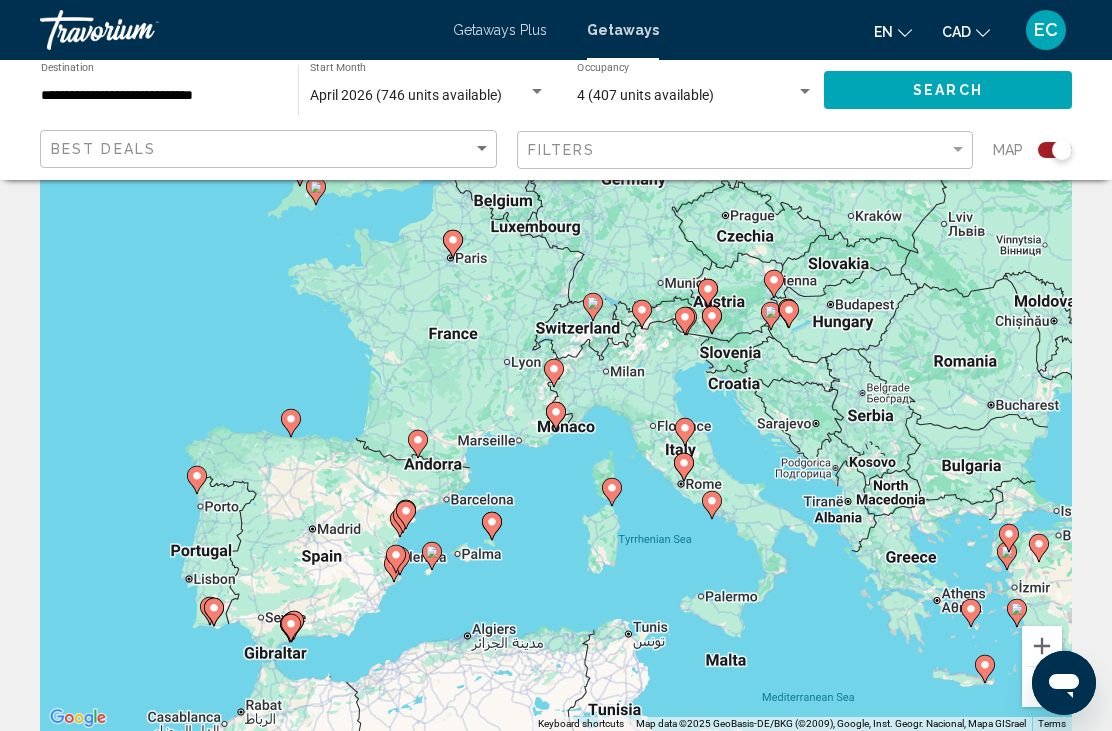 click at bounding box center [556, 416] 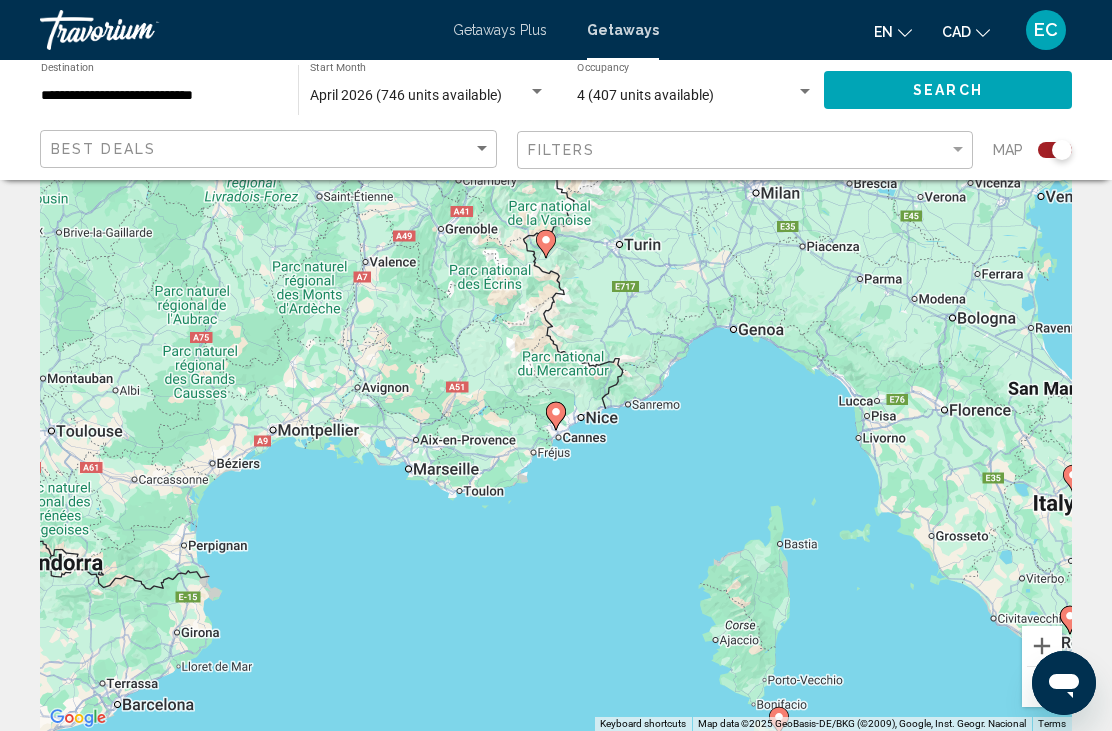 click 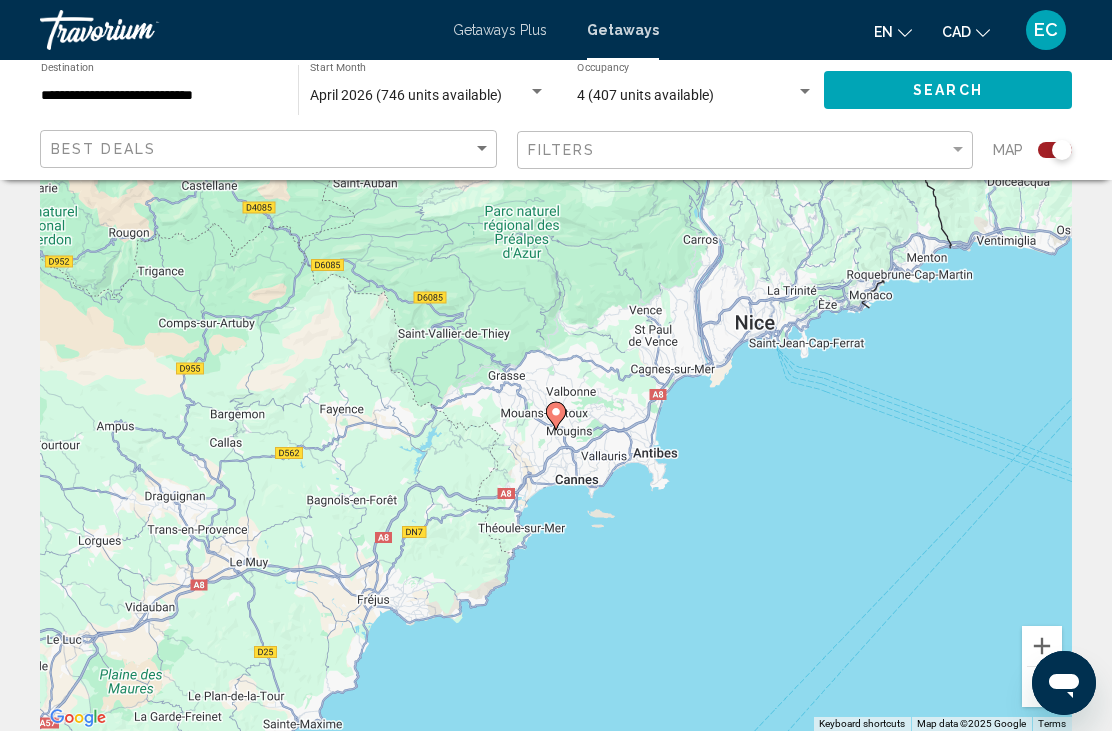 click 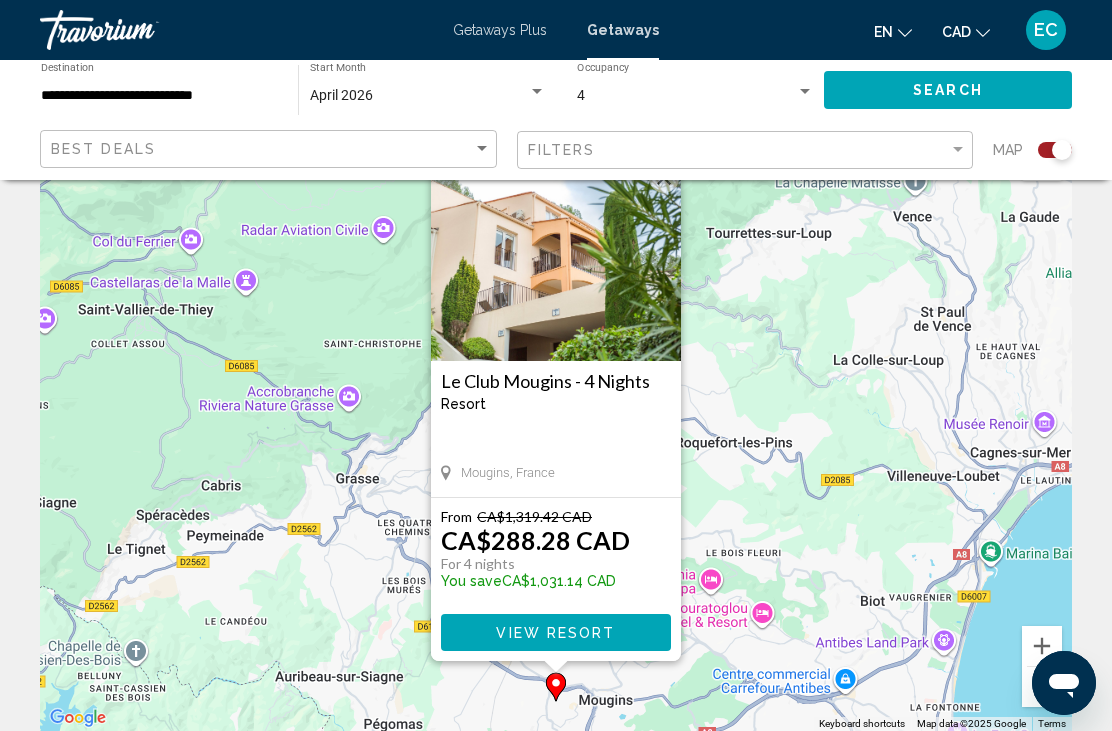click on "To activate drag with keyboard, press Alt + Enter. Once in keyboard drag state, use the arrow keys to move the marker. To complete the drag, press the Enter key. To cancel, press Escape.  [RESORT_NAME] - 4 Nights  Resort  -  This is an adults only resort
[CITY], [COUNTRY] From [CURRENCY][PRICE] [CURRENCY][PRICE] For 4 nights You save  [CURRENCY][PRICE]  View Resort" at bounding box center (556, 431) 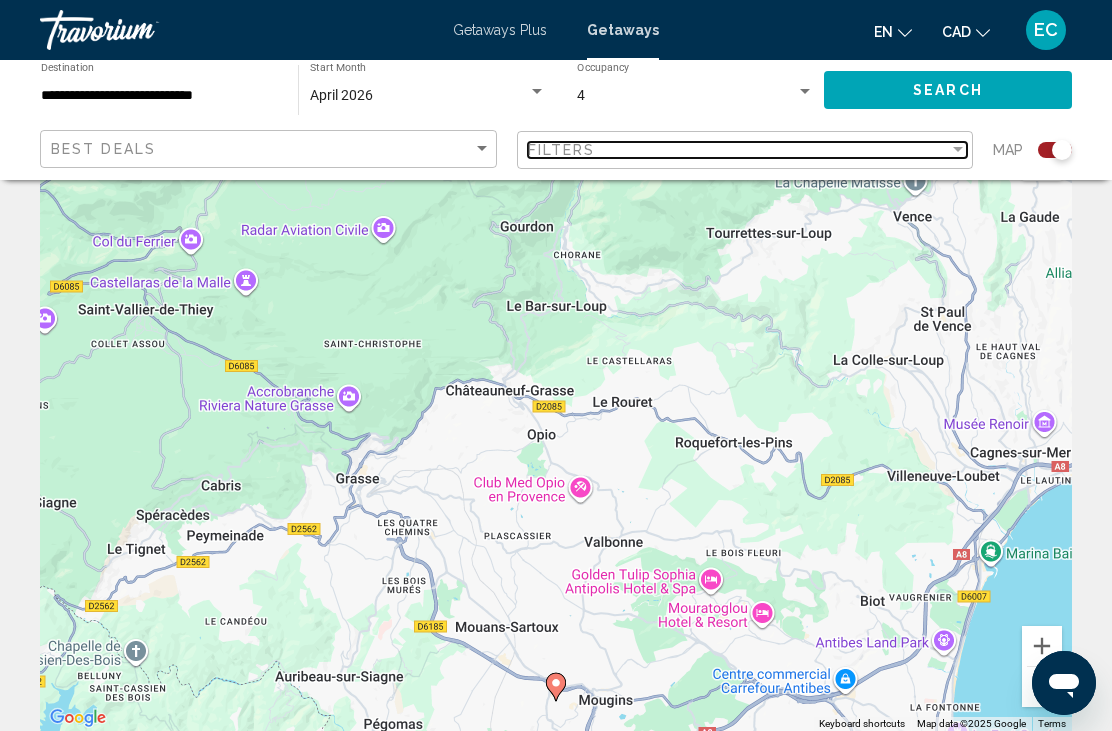 click at bounding box center [958, 149] 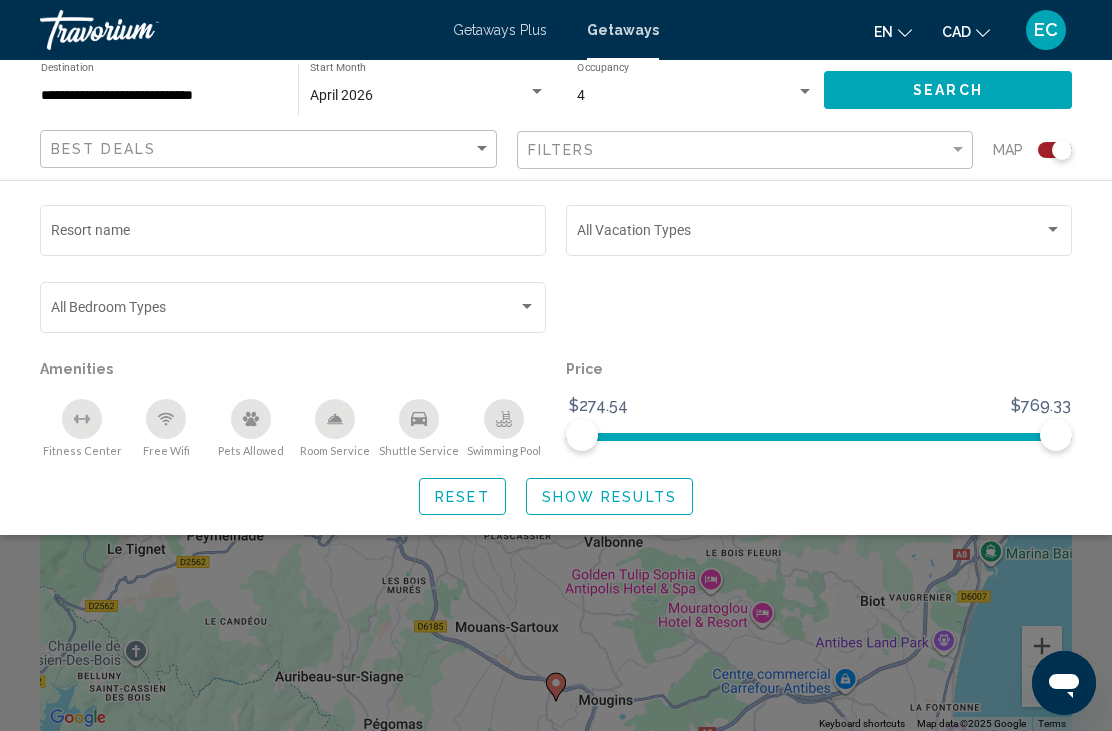 click at bounding box center [1053, 230] 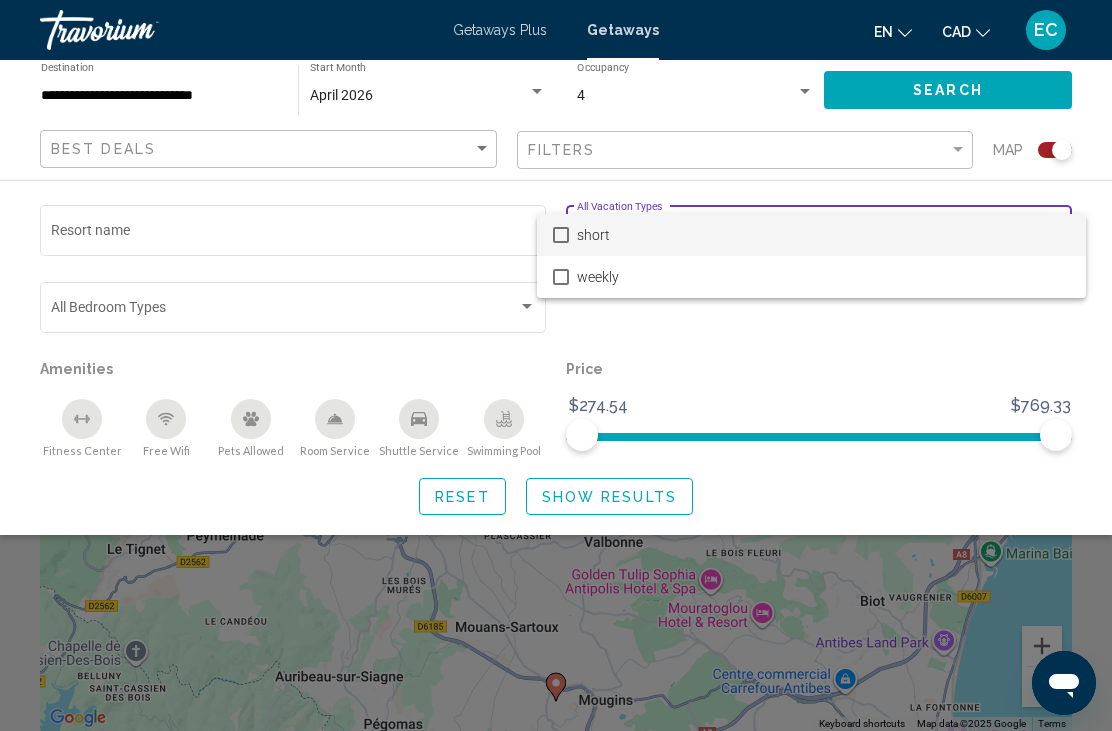 click on "weekly" at bounding box center [823, 277] 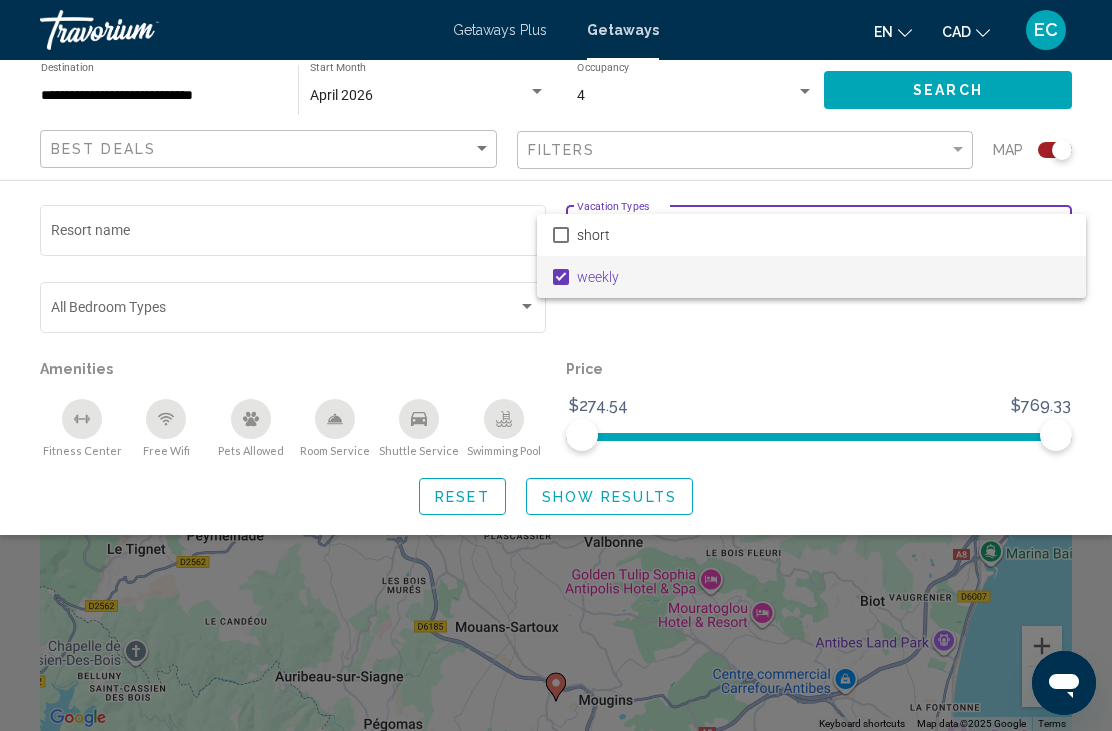 click at bounding box center (556, 365) 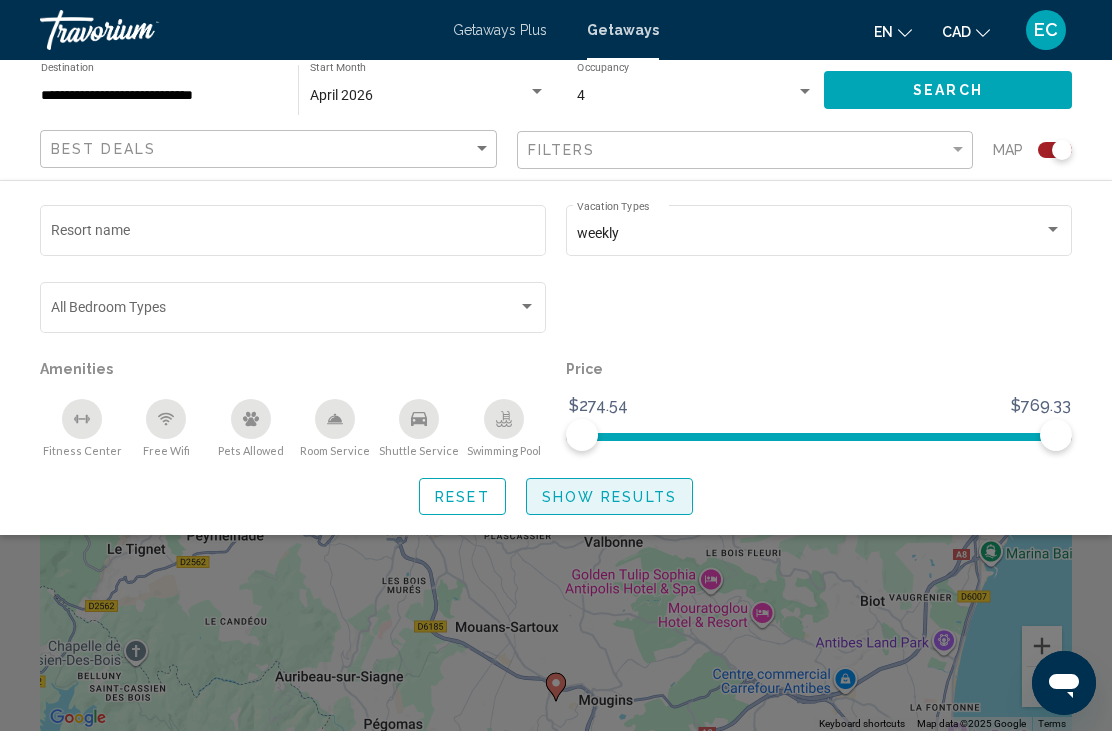 click on "Show Results" 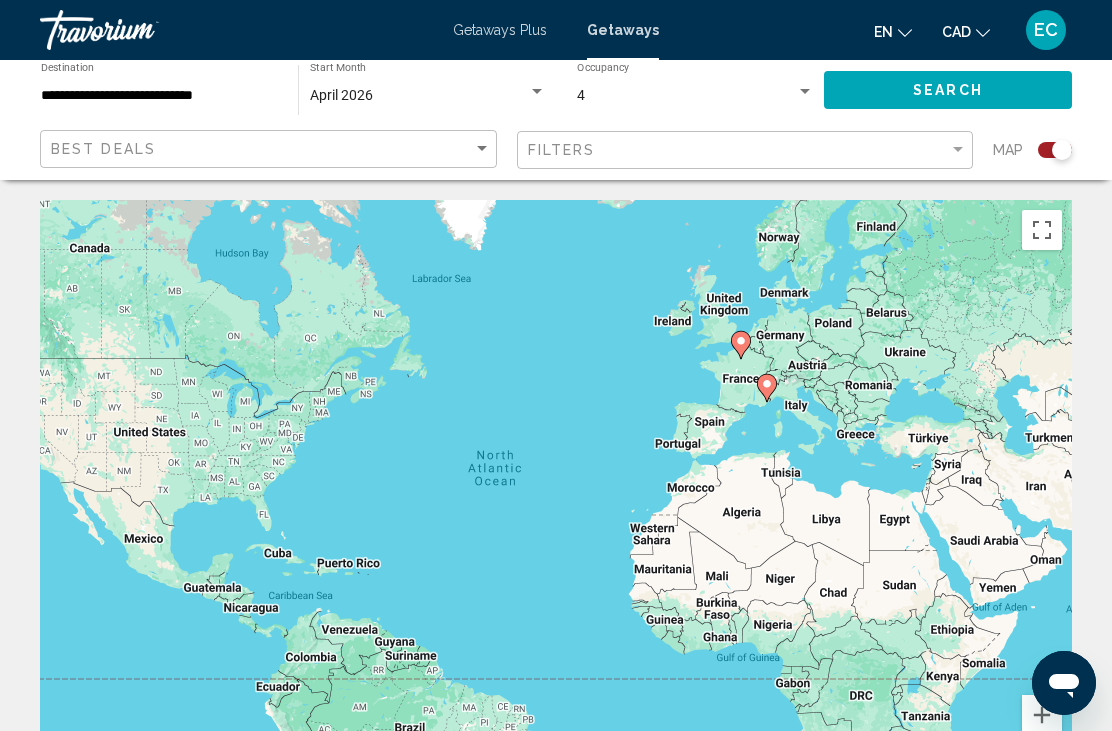 click 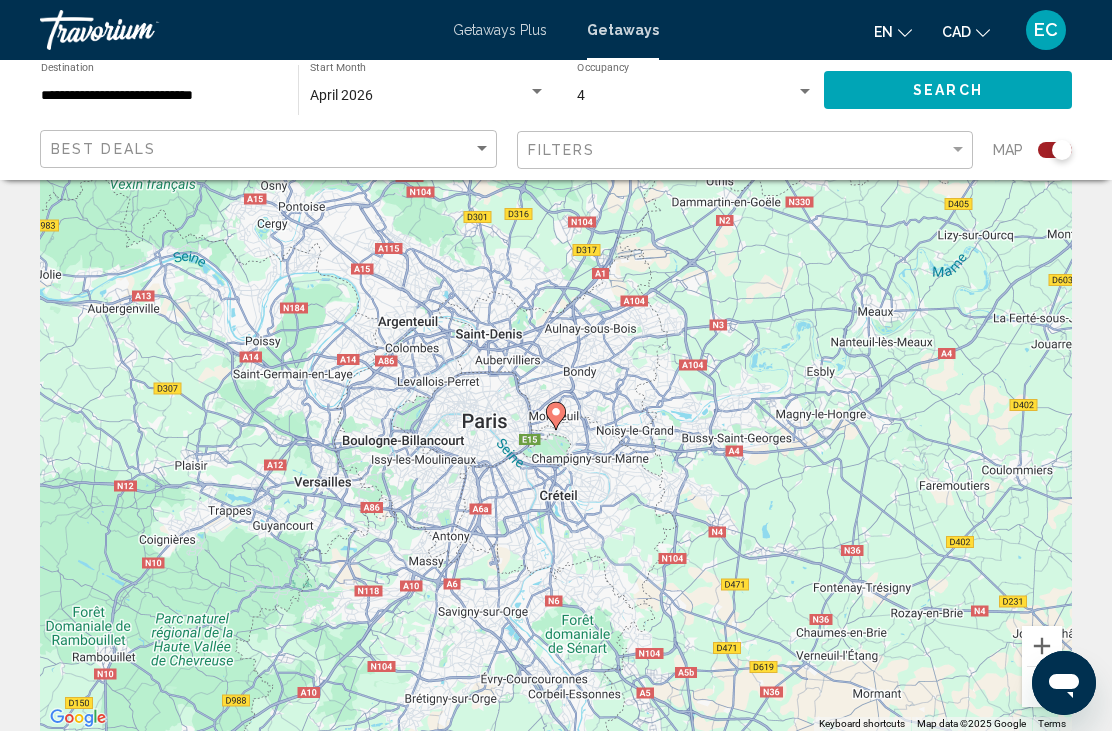 click 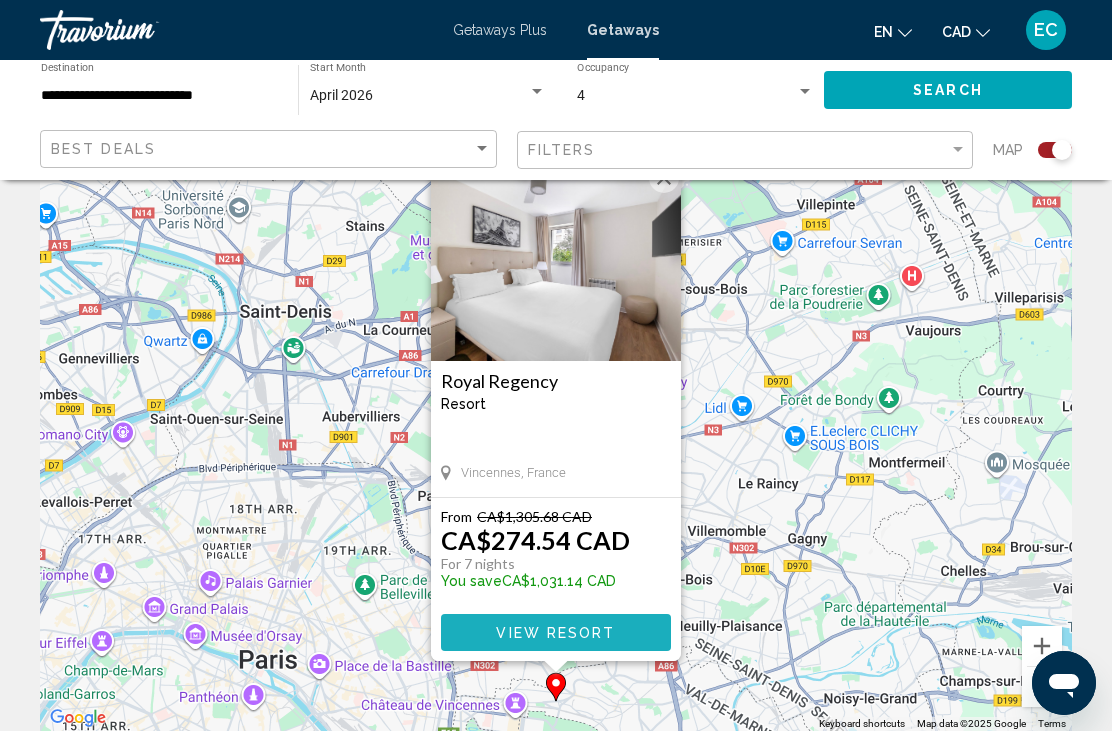 click on "View Resort" at bounding box center (555, 633) 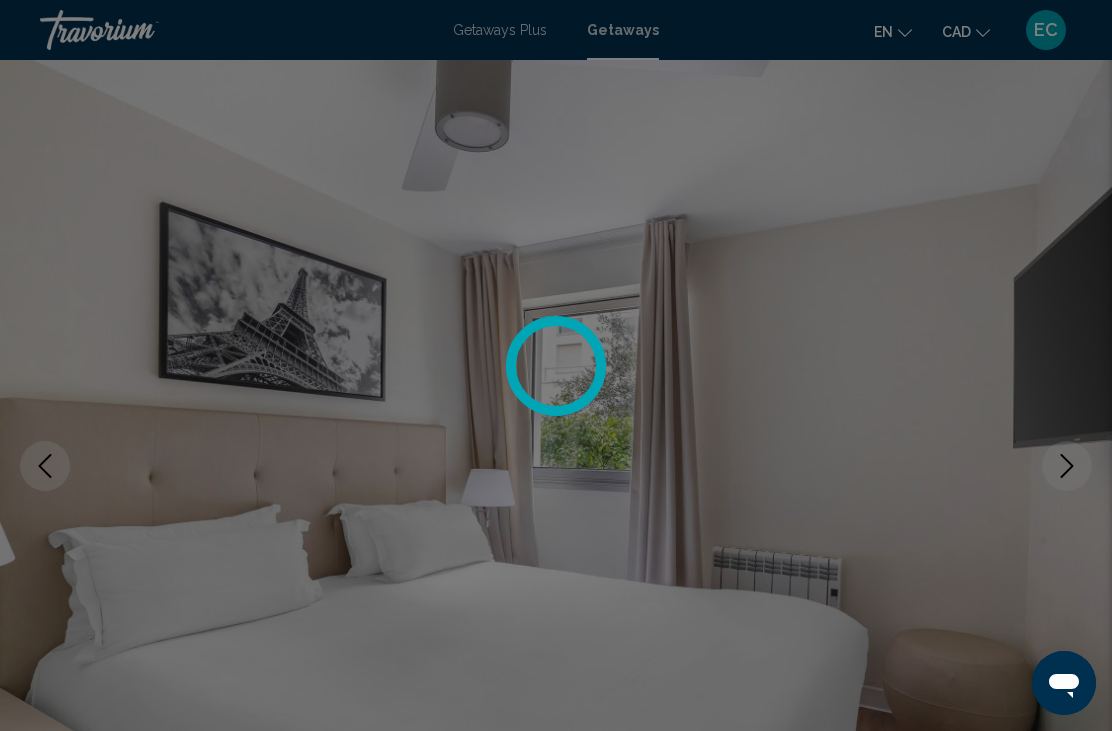 scroll, scrollTop: 0, scrollLeft: 0, axis: both 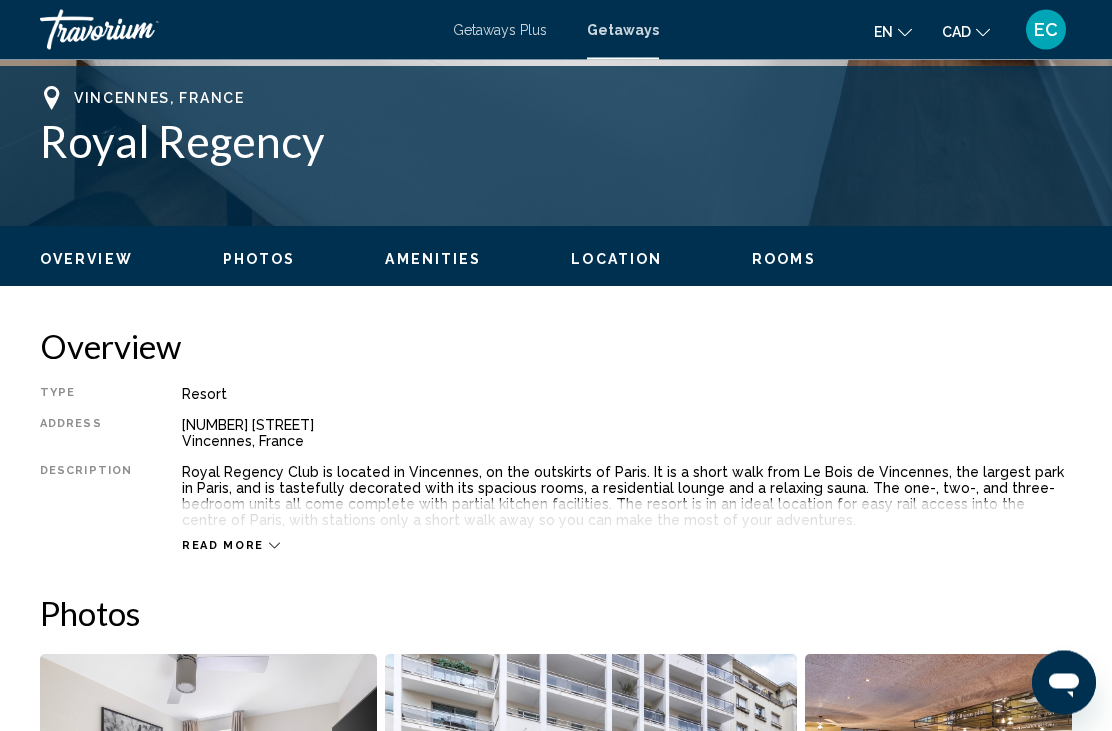 click 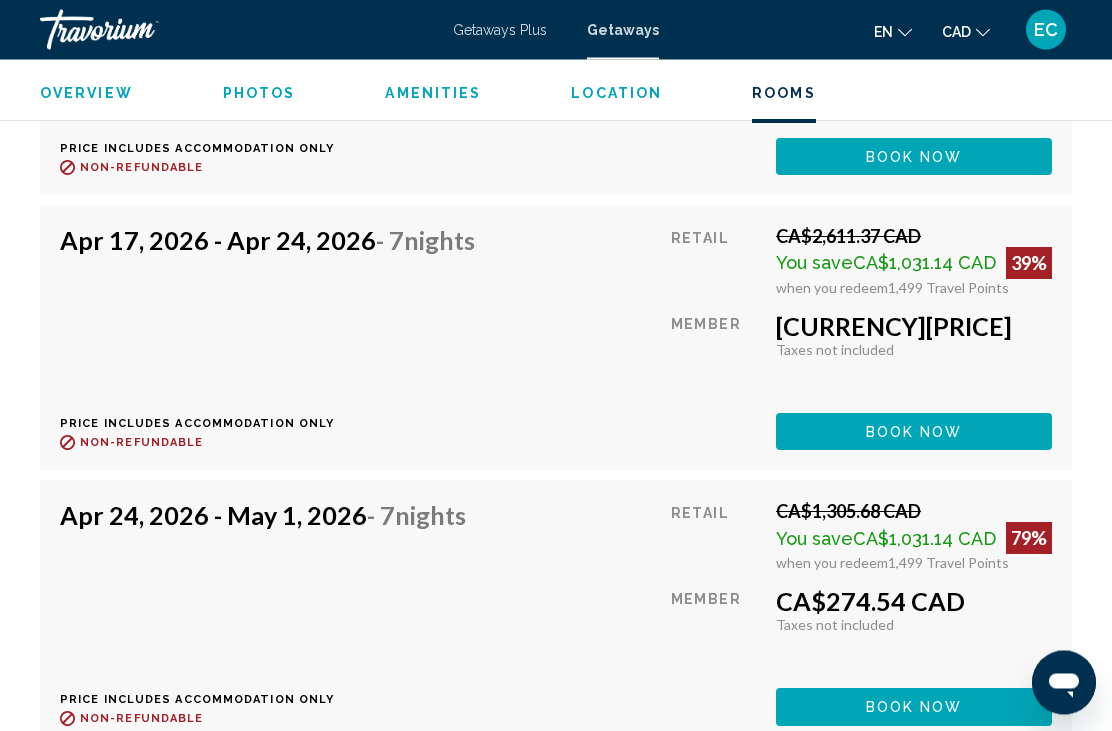 scroll, scrollTop: 4907, scrollLeft: 0, axis: vertical 